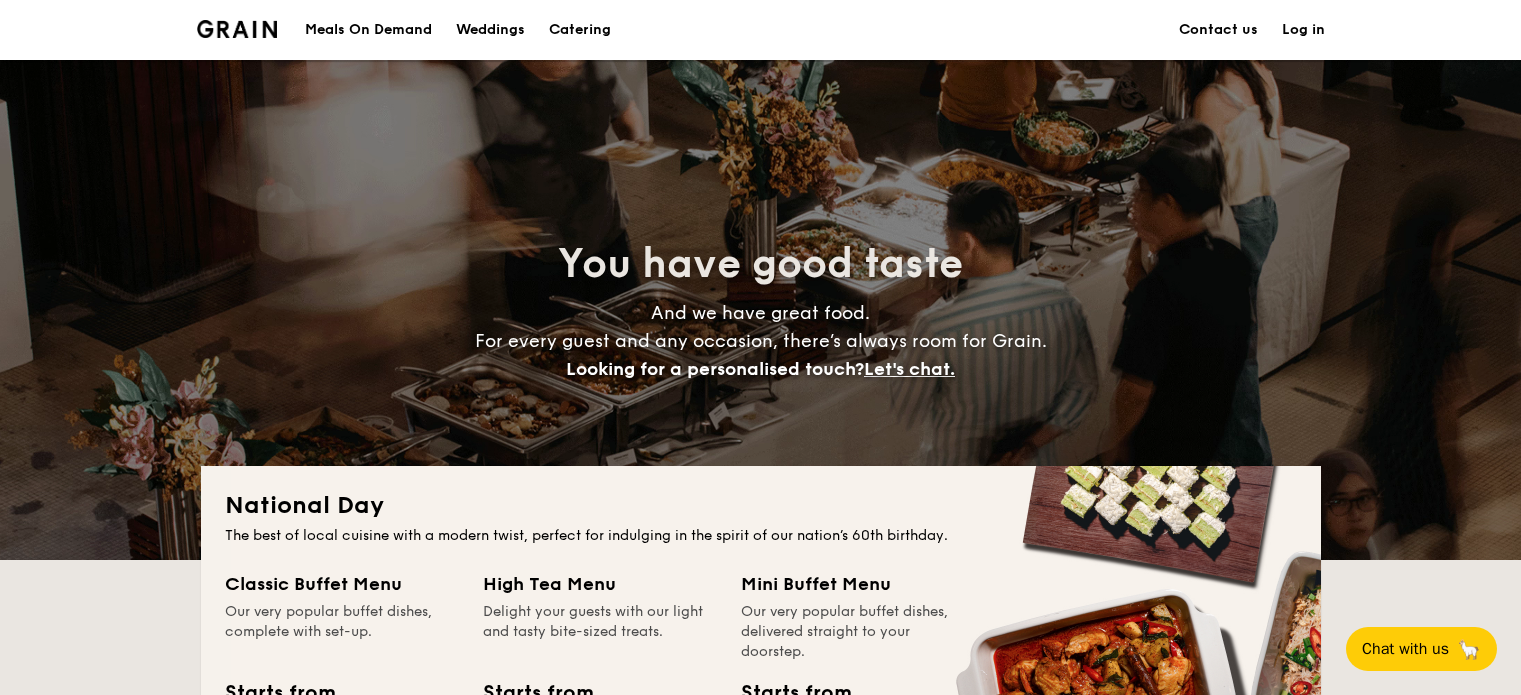 scroll, scrollTop: 0, scrollLeft: 0, axis: both 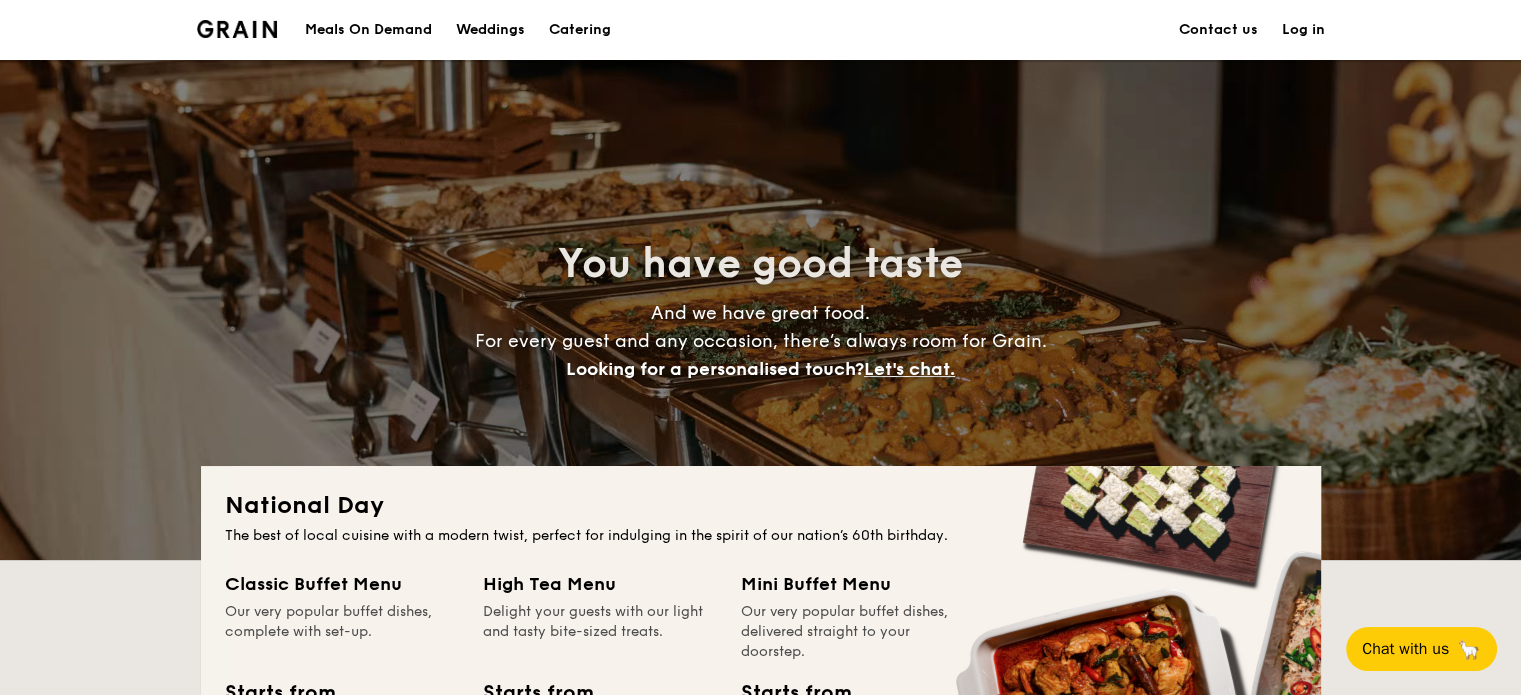 click on "Log in" at bounding box center [1303, 30] 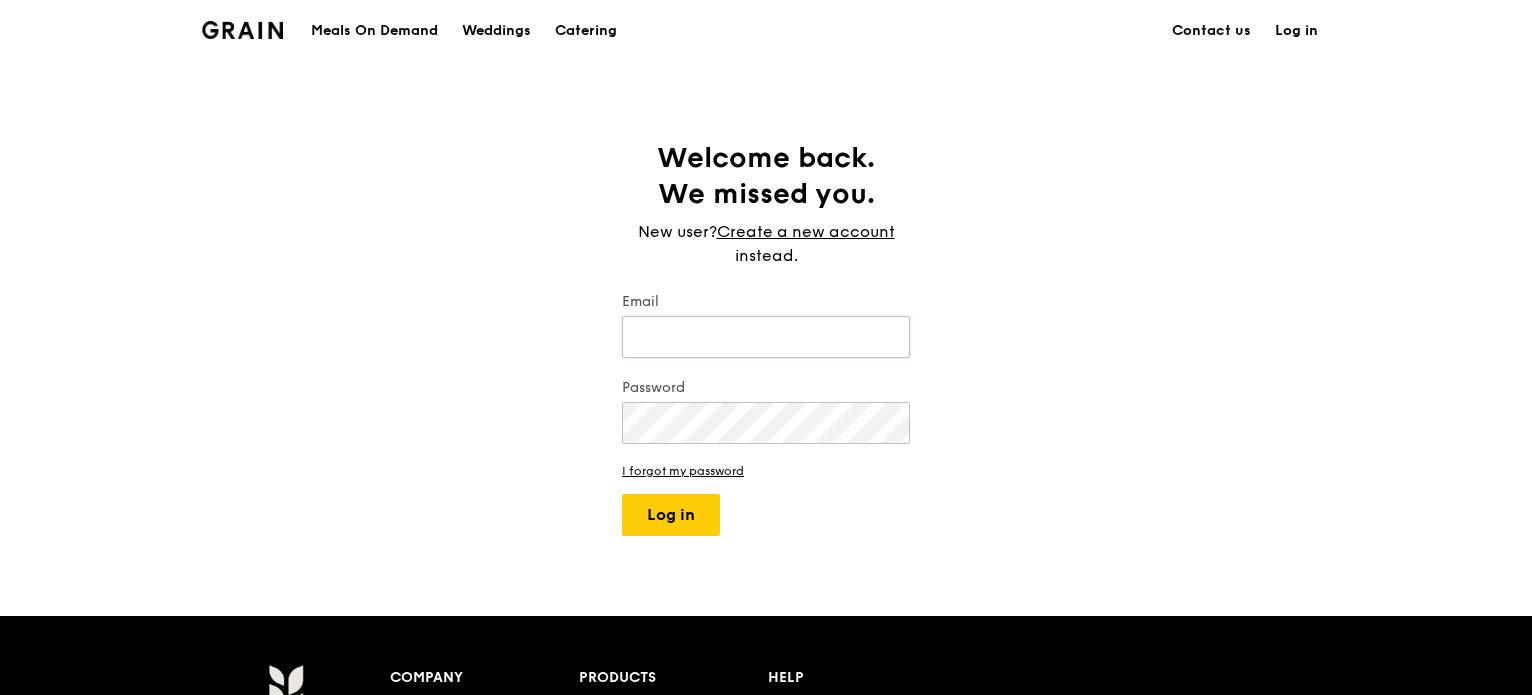 scroll, scrollTop: 0, scrollLeft: 0, axis: both 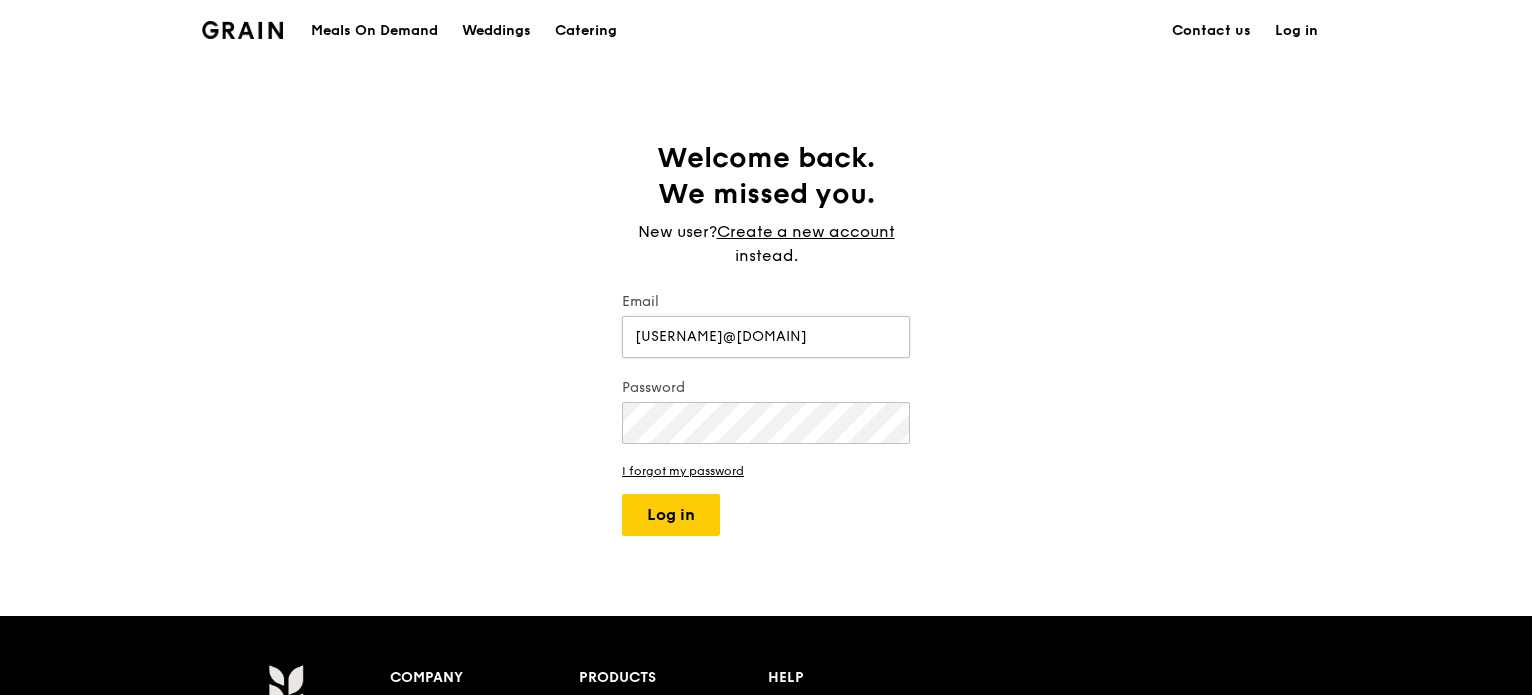 type on "[USERNAME]@[DOMAIN]" 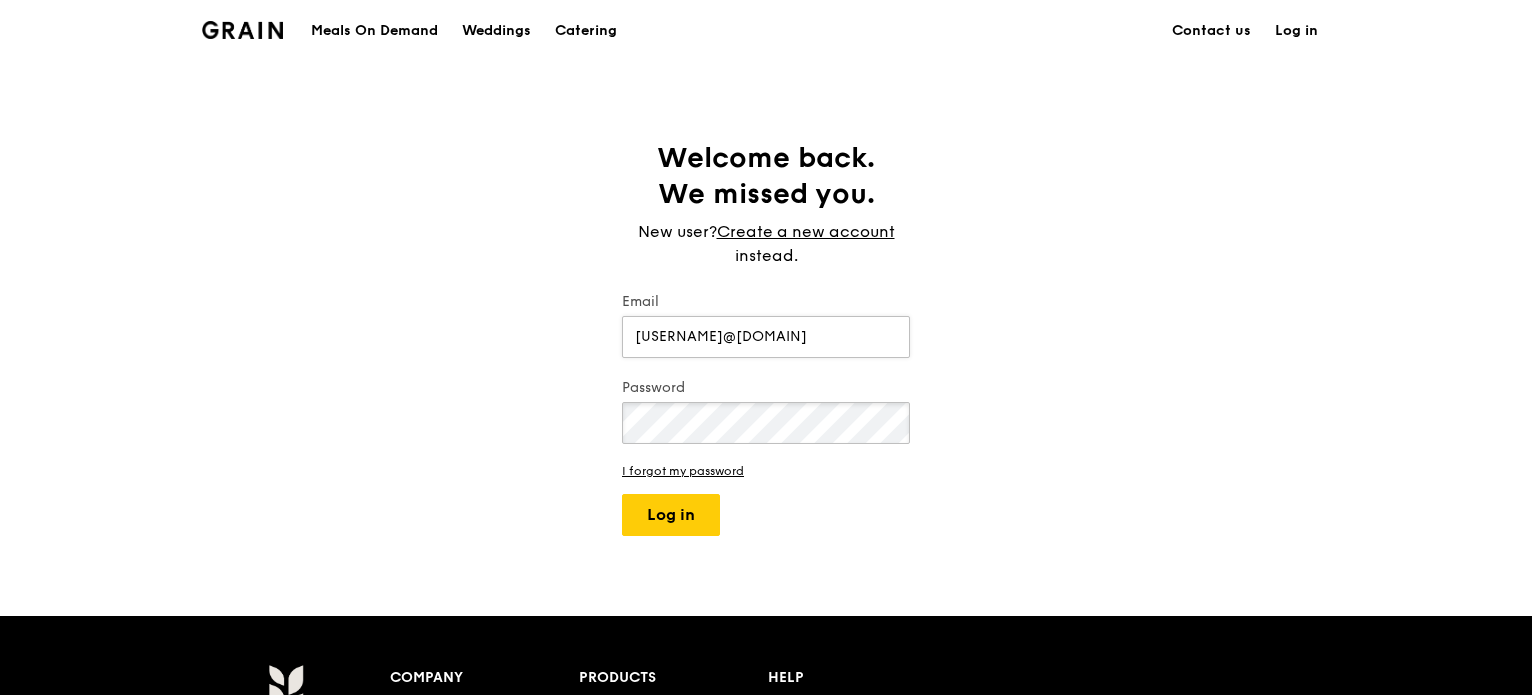 click on "Log in" at bounding box center (671, 515) 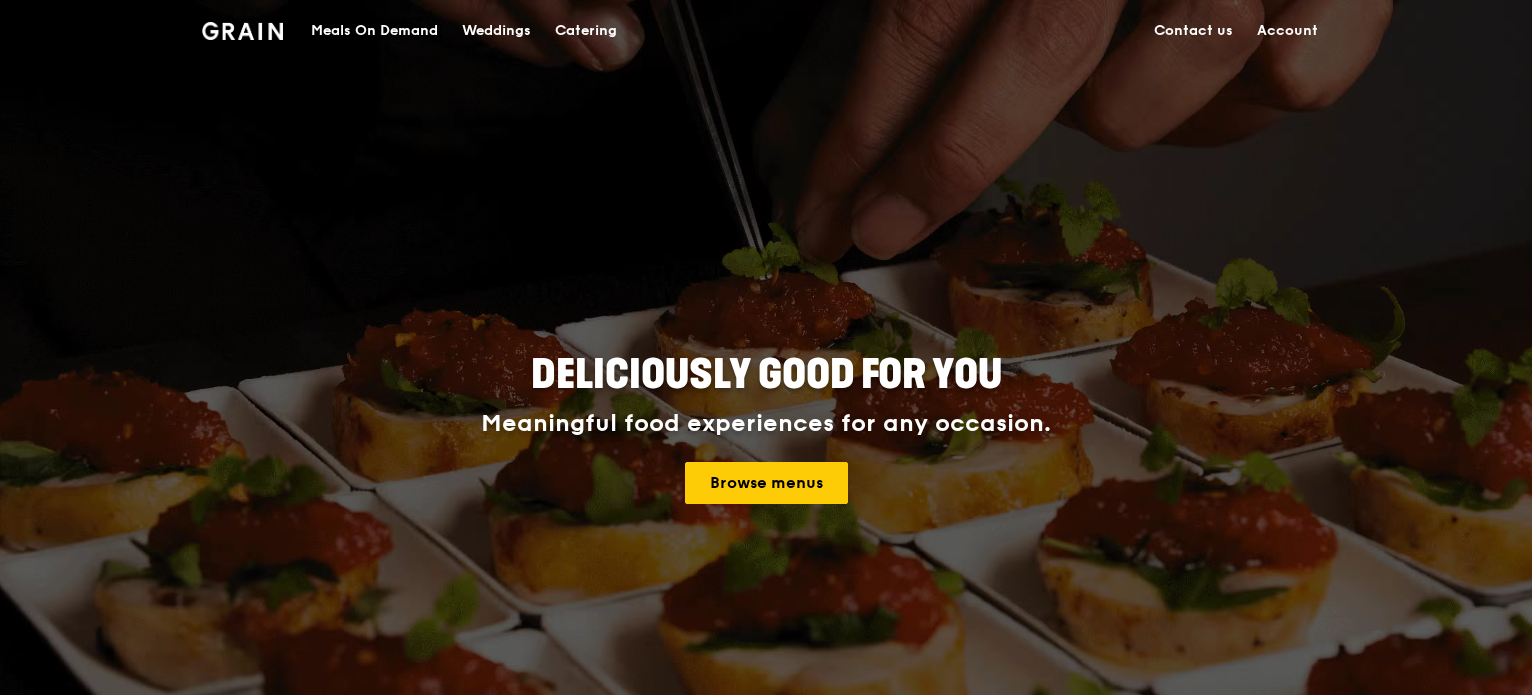 click on "Meals On Demand" at bounding box center (374, 31) 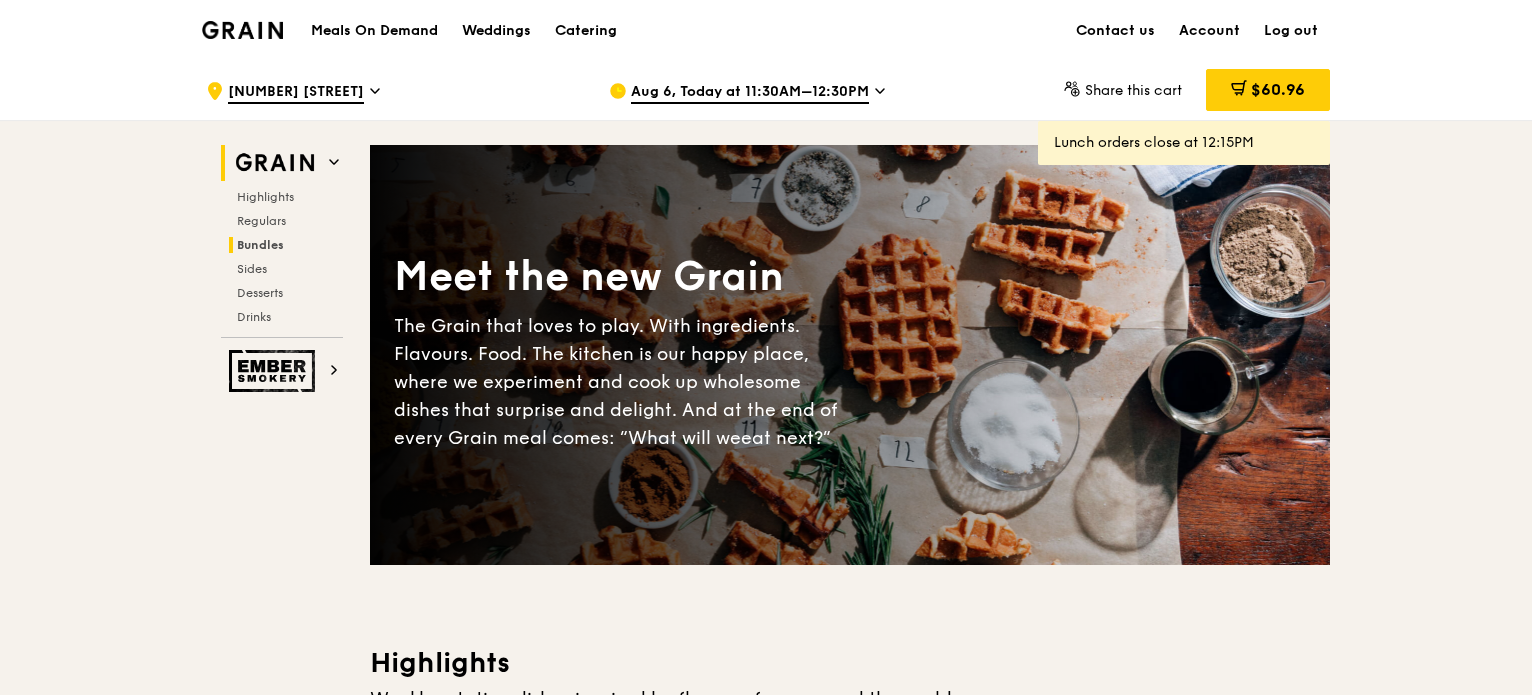 click on "Bundles" at bounding box center (260, 245) 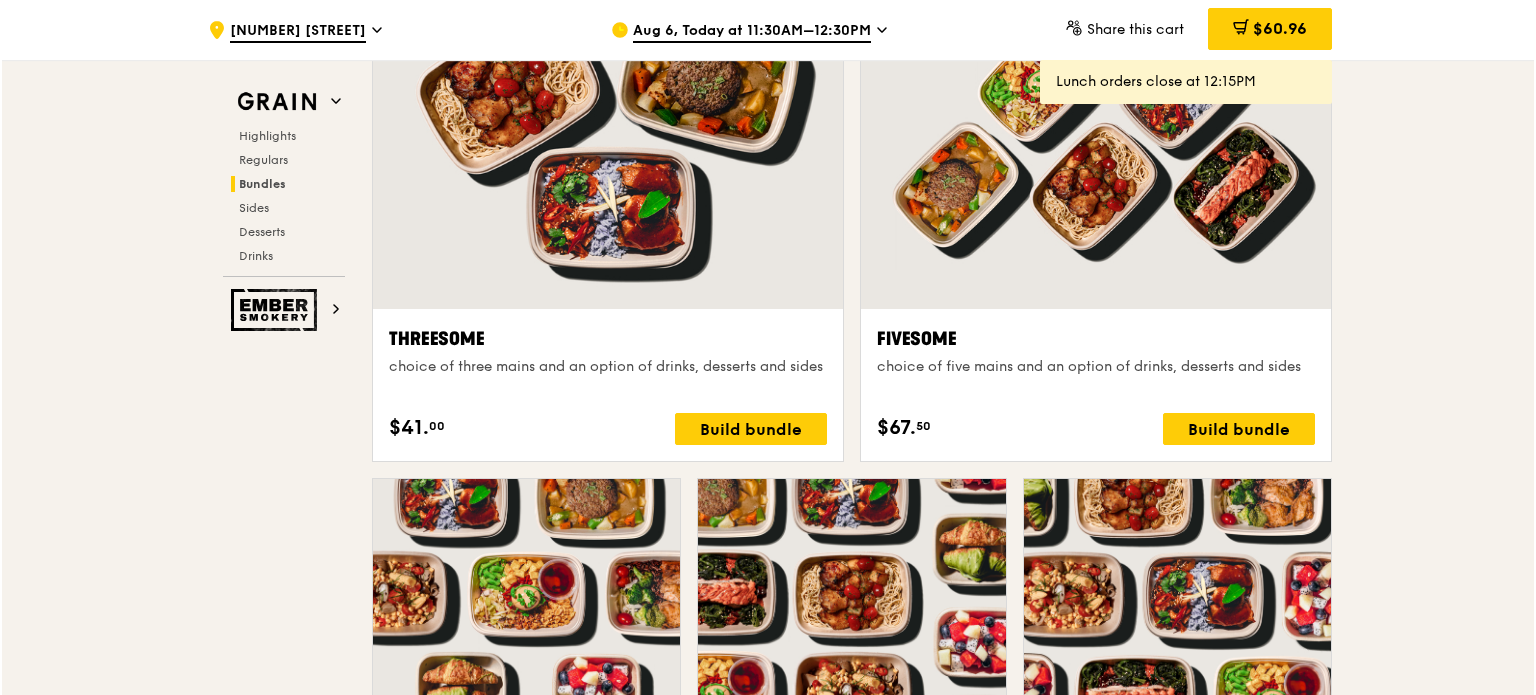scroll, scrollTop: 4080, scrollLeft: 0, axis: vertical 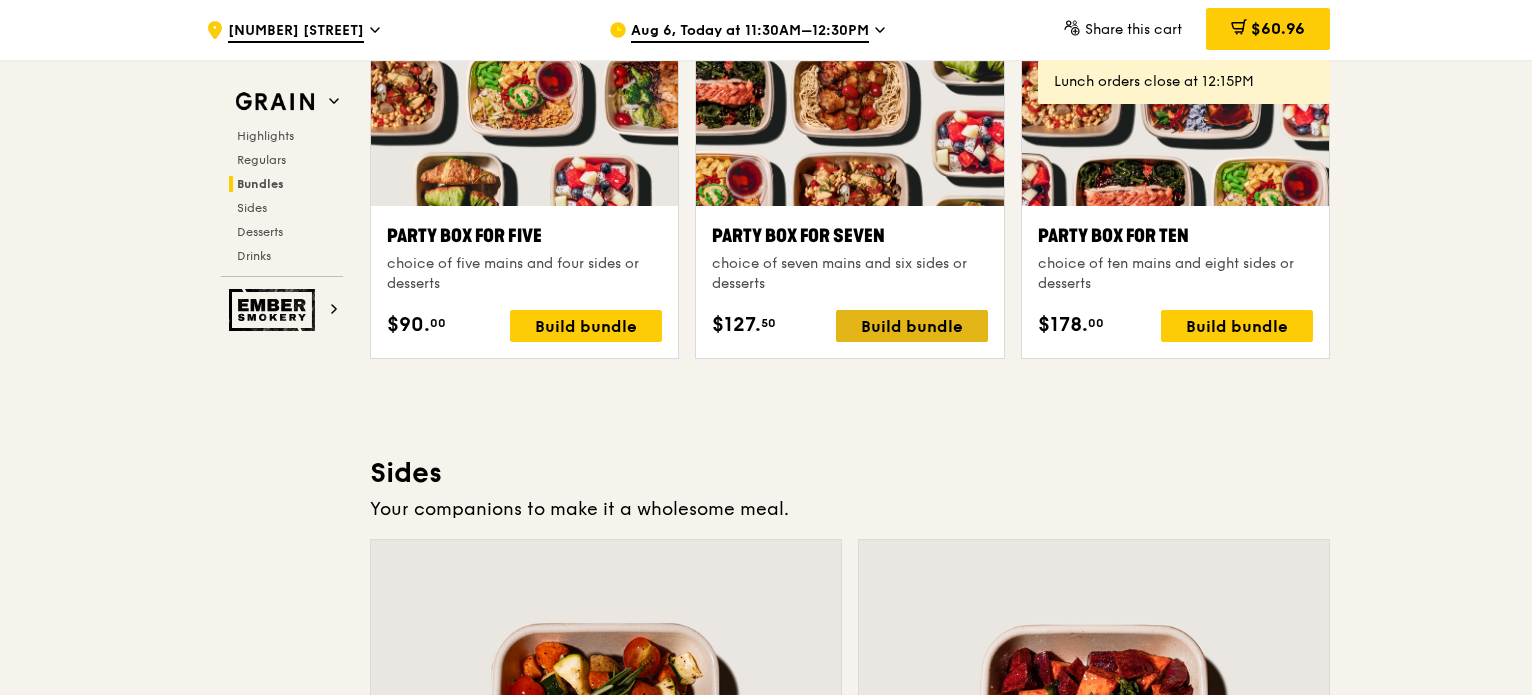 click on "Build bundle" at bounding box center [912, 326] 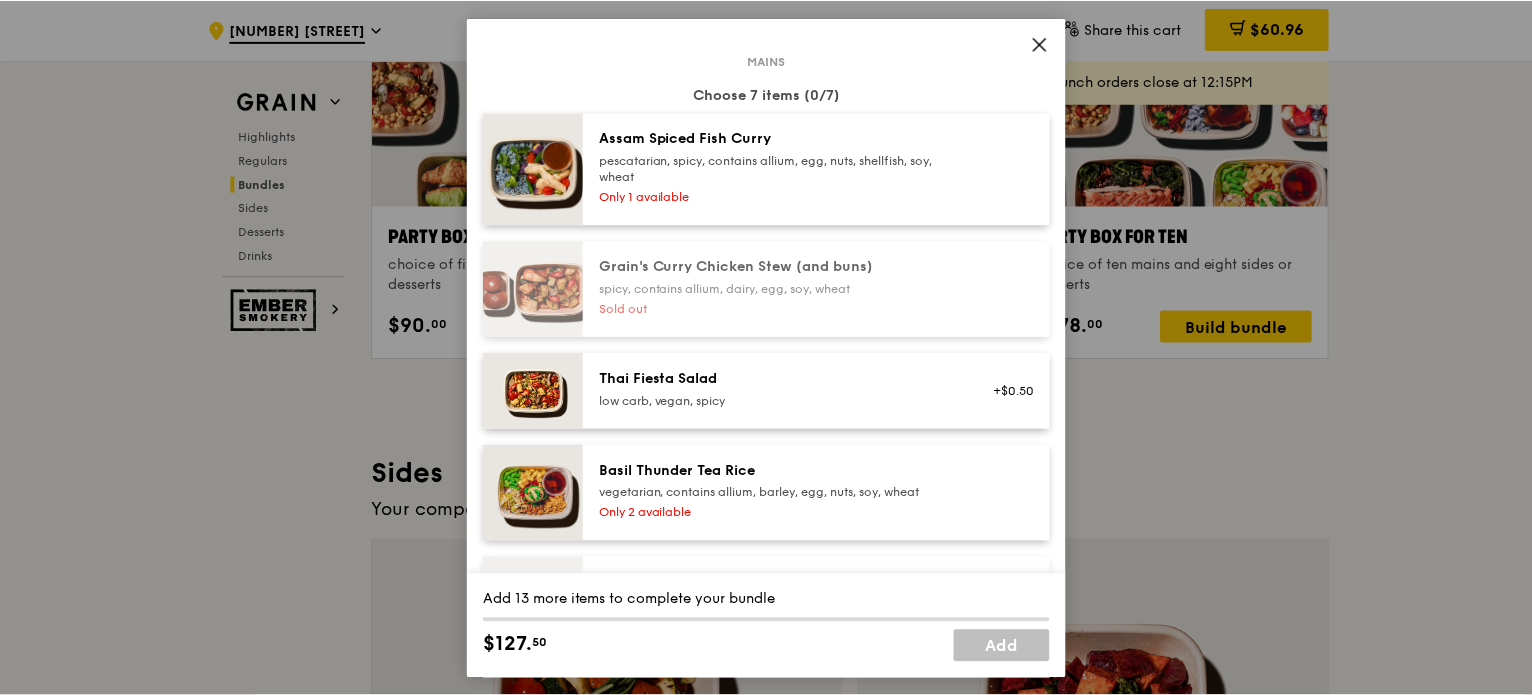 scroll, scrollTop: 0, scrollLeft: 0, axis: both 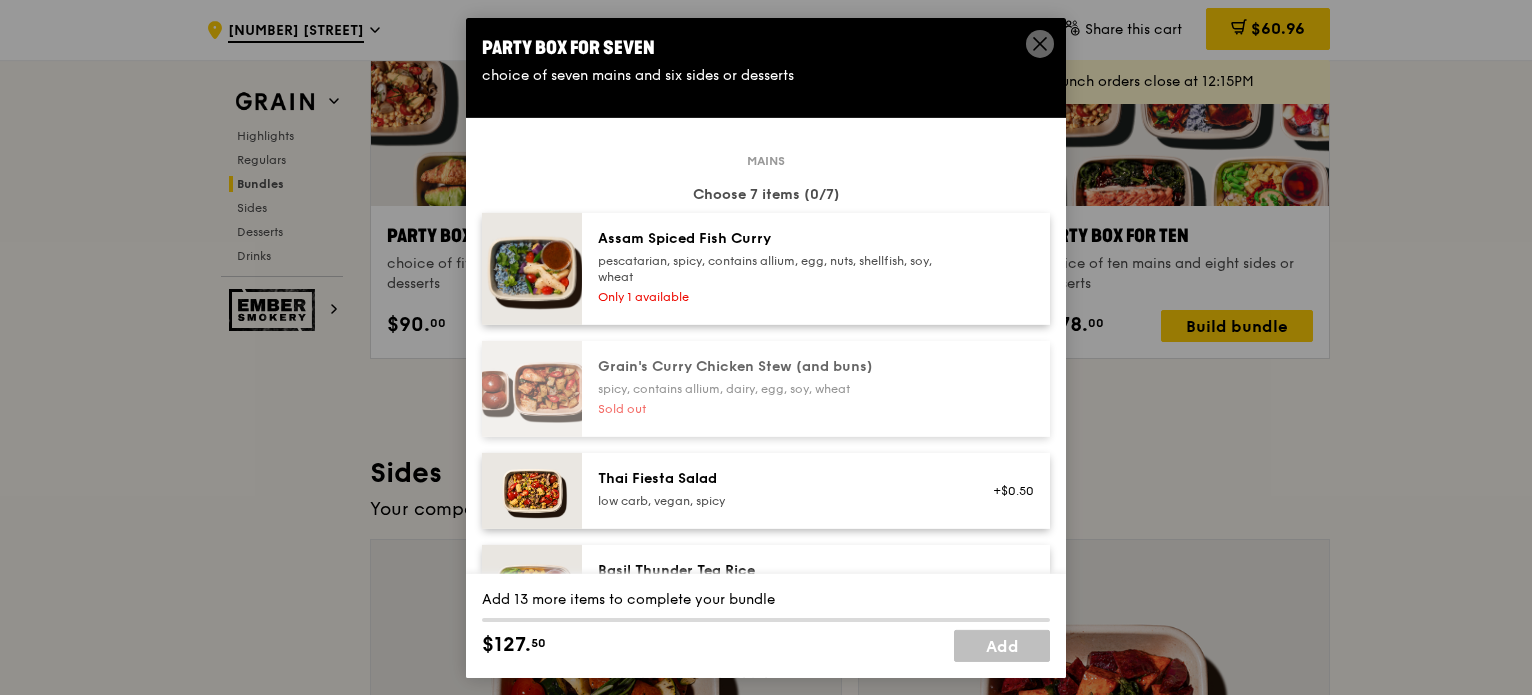drag, startPoint x: 1388, startPoint y: 428, endPoint x: 1380, endPoint y: 274, distance: 154.20766 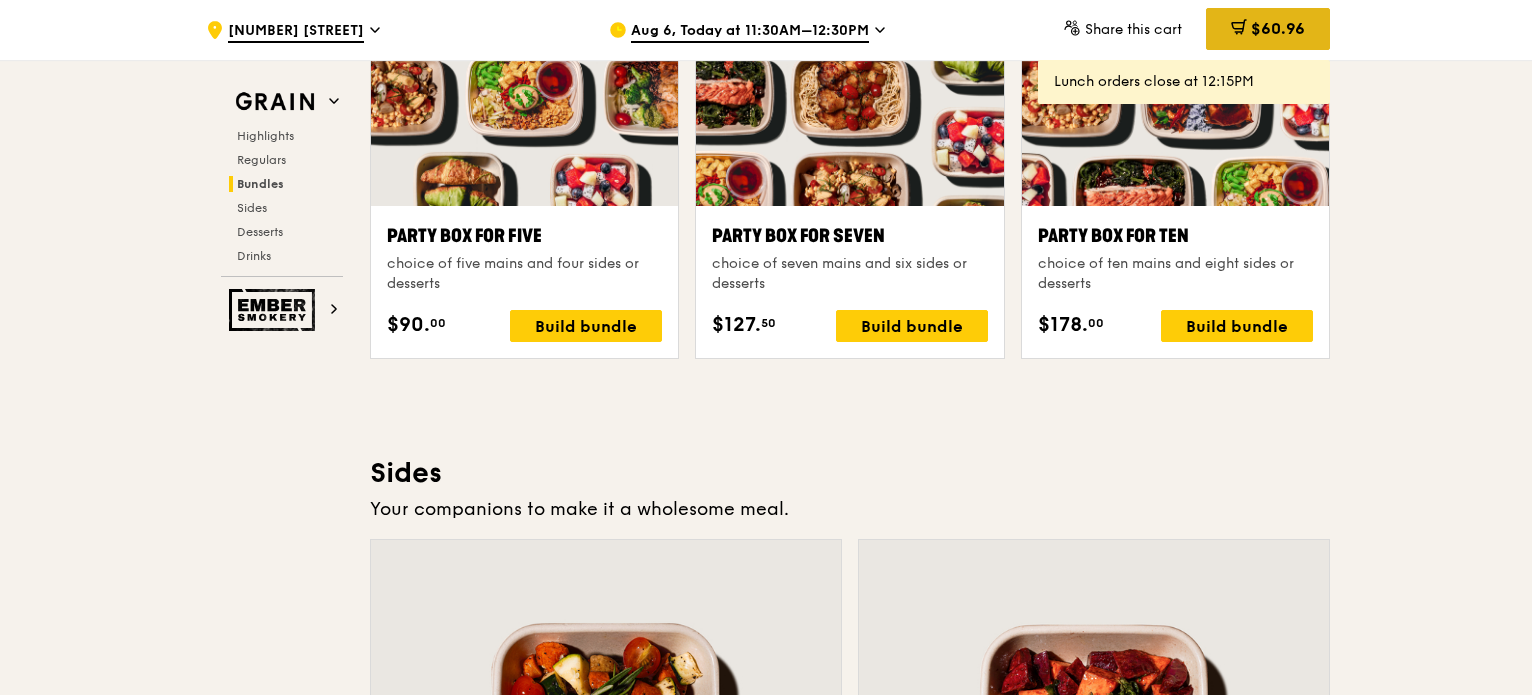 click on "$60.96" at bounding box center [1278, 28] 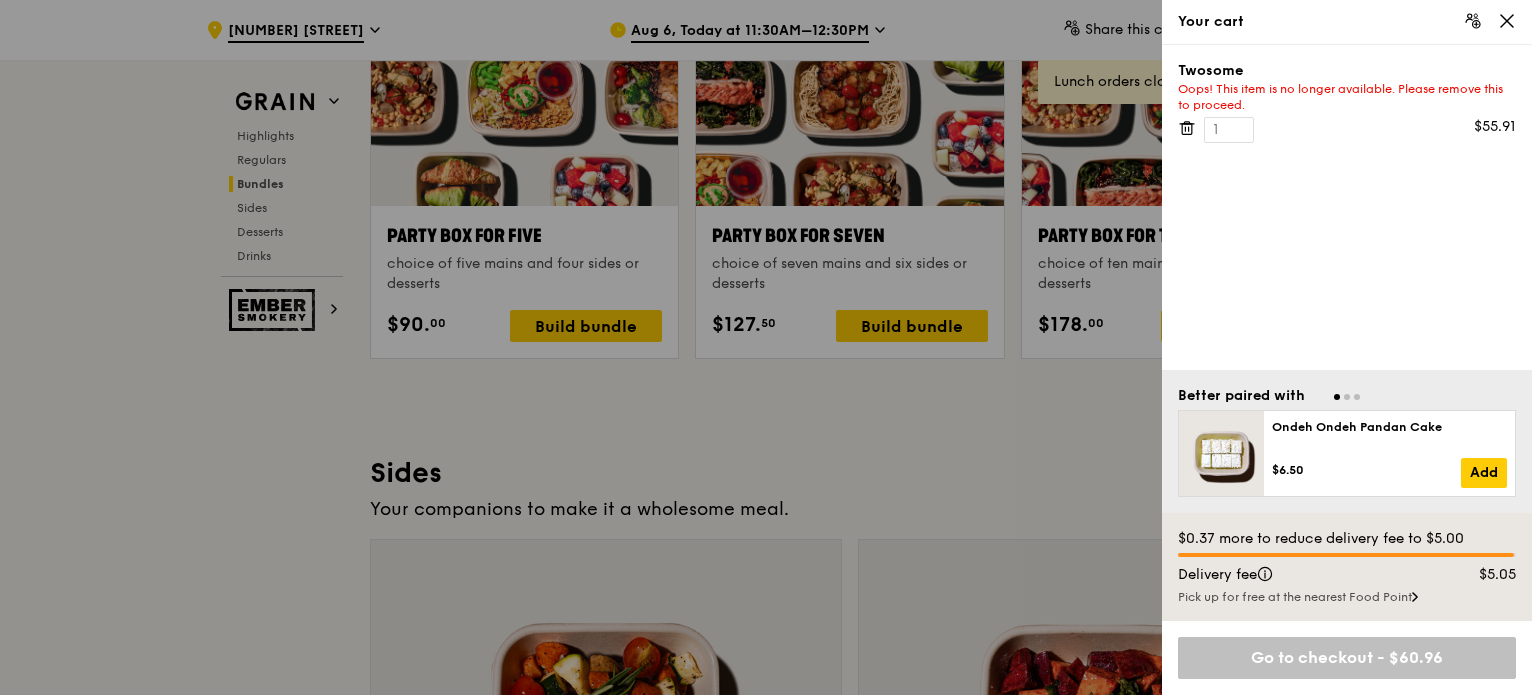 click on "Oops! This item is no longer available. Please remove this to proceed." at bounding box center (1347, 97) 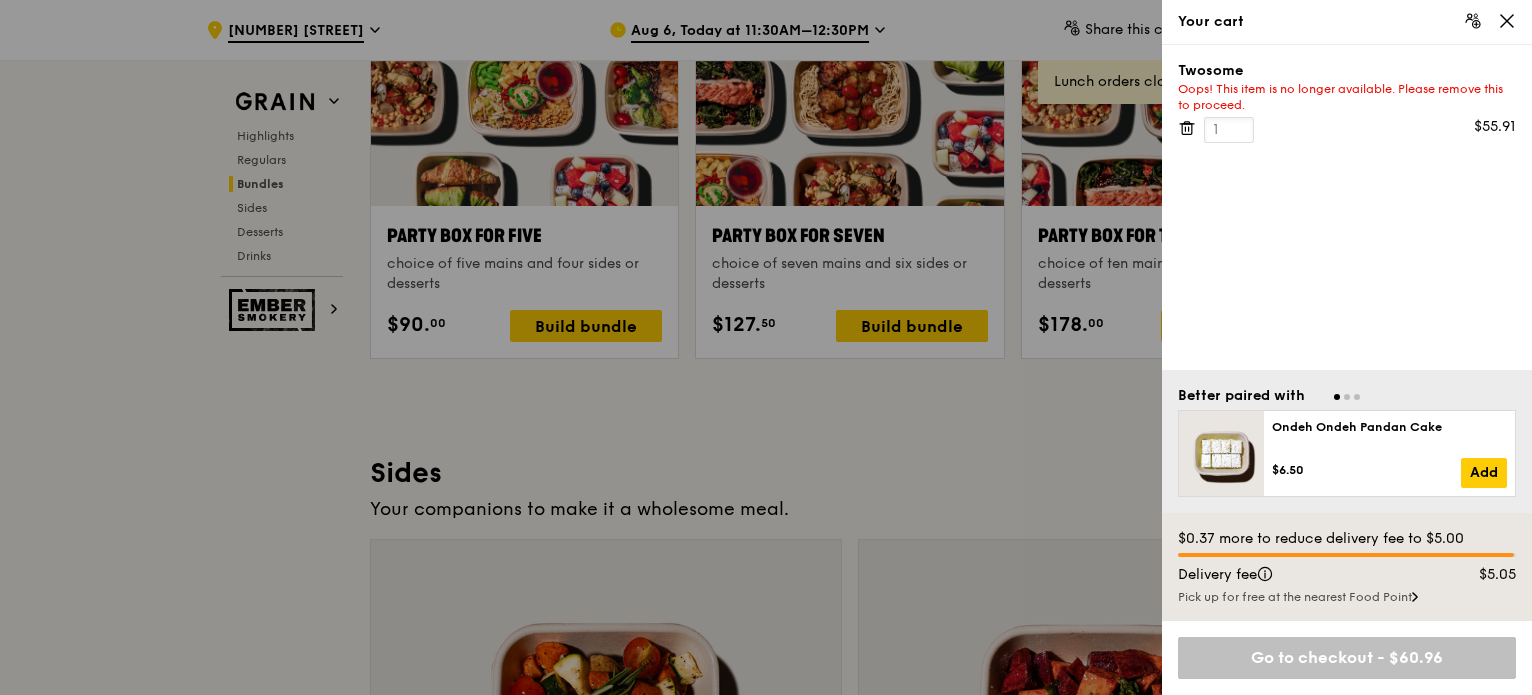 drag, startPoint x: 1242, startPoint y: 130, endPoint x: 1123, endPoint y: 127, distance: 119.03781 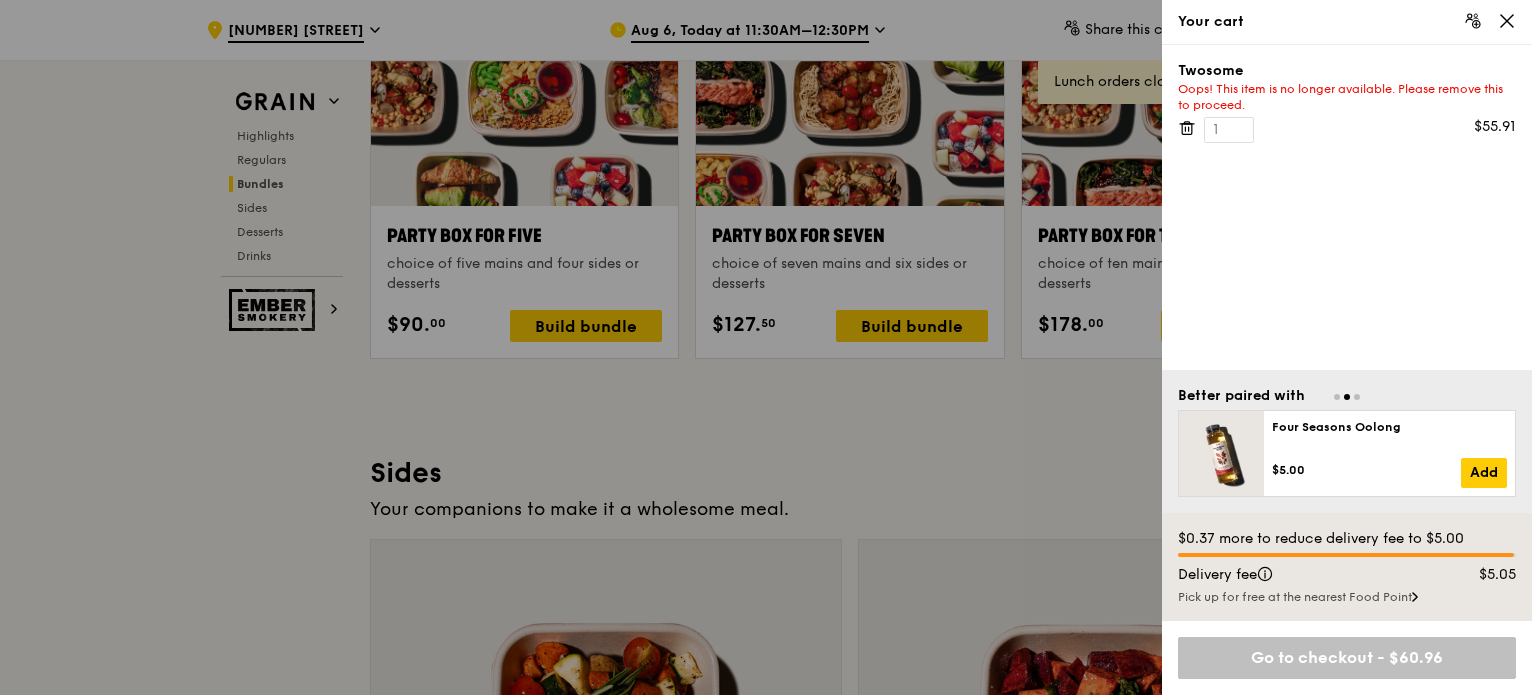 click 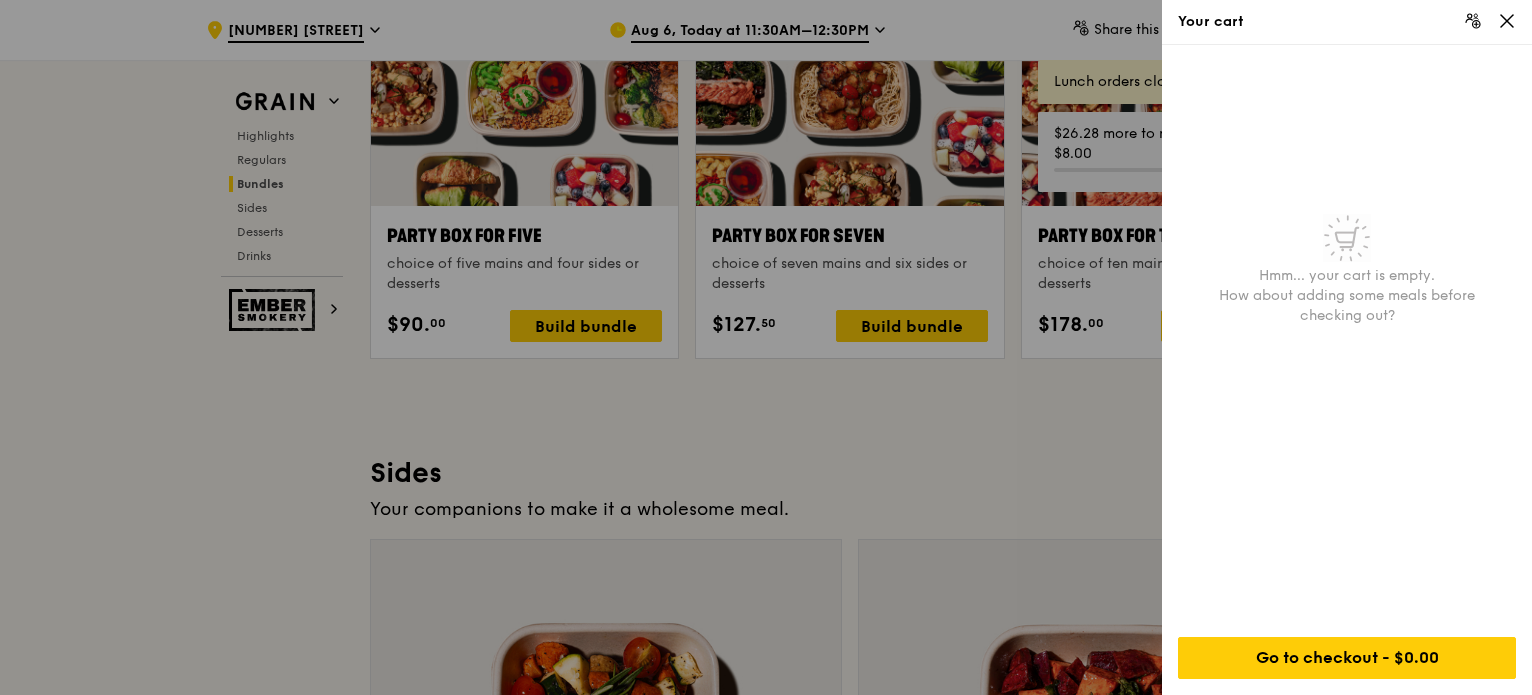 click 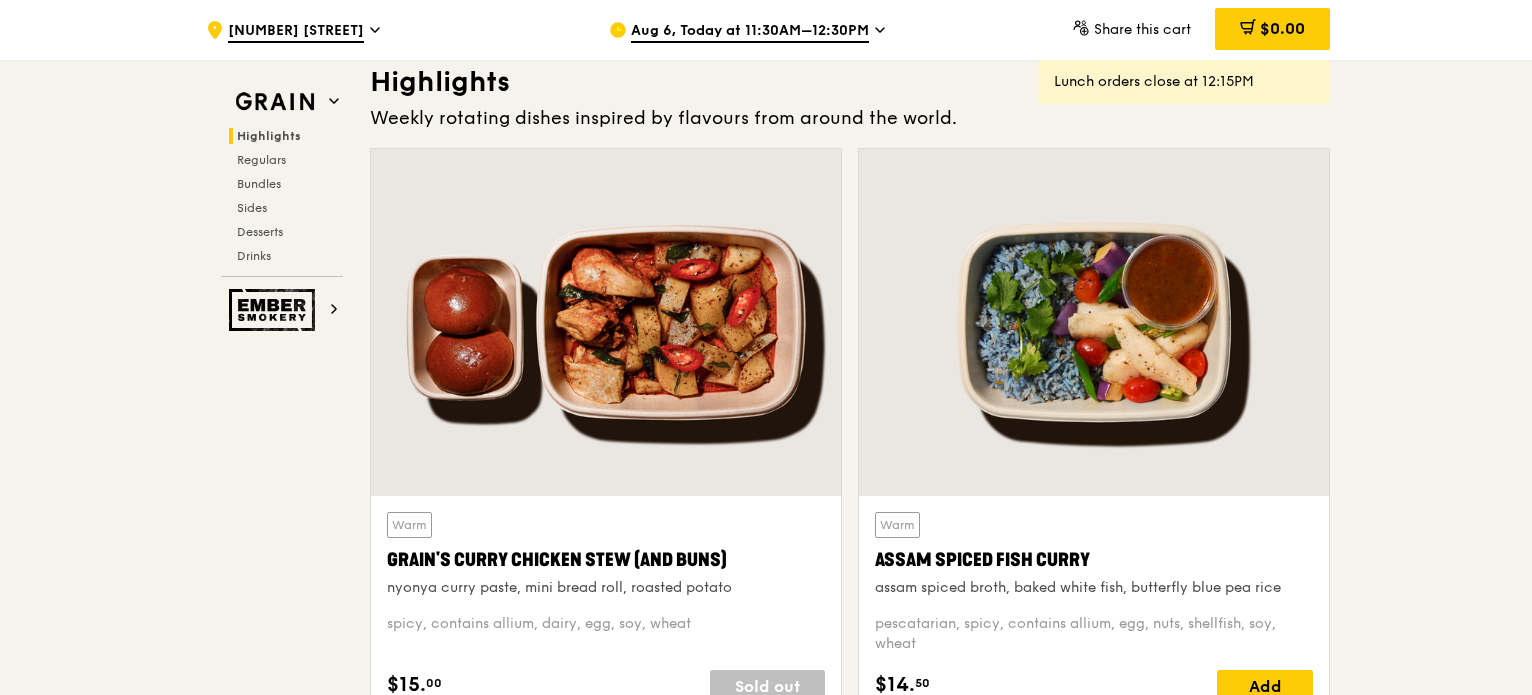 scroll, scrollTop: 980, scrollLeft: 0, axis: vertical 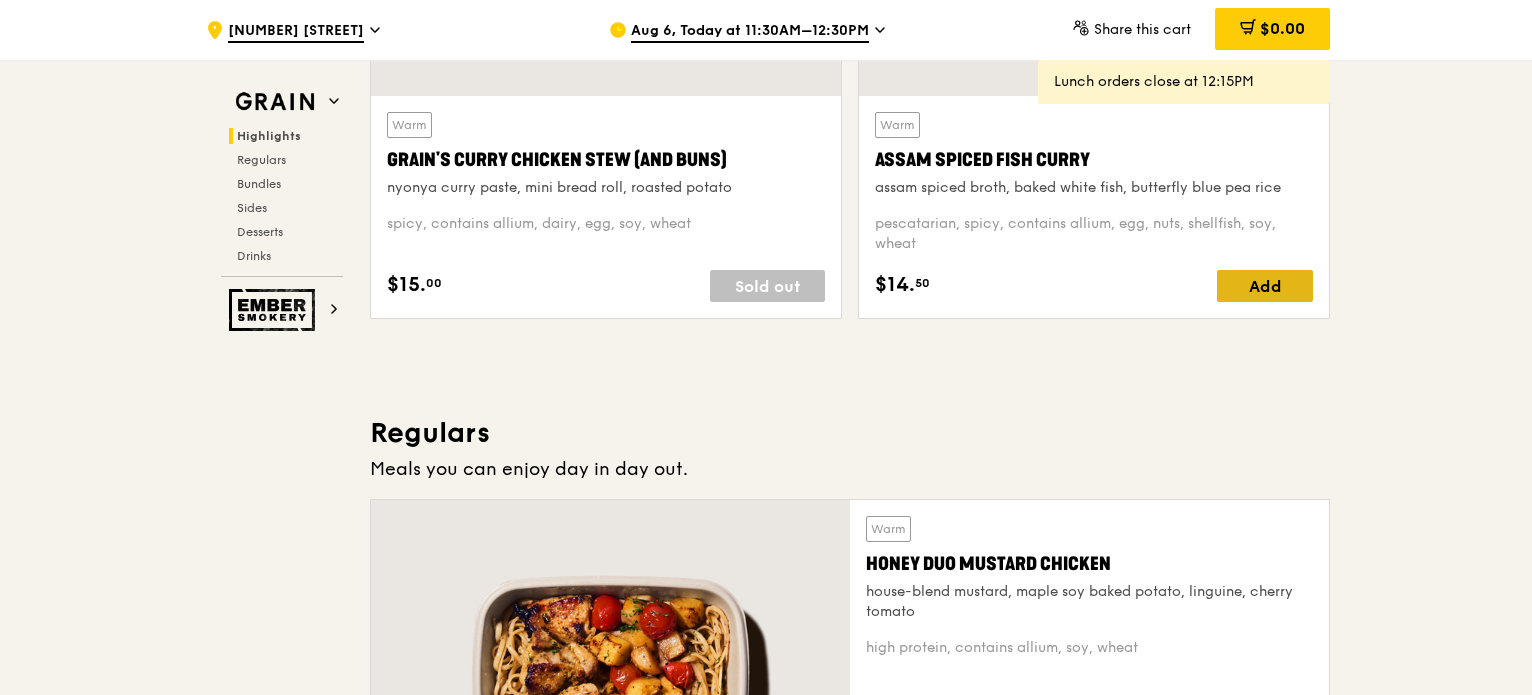 click on "Add" at bounding box center (1265, 286) 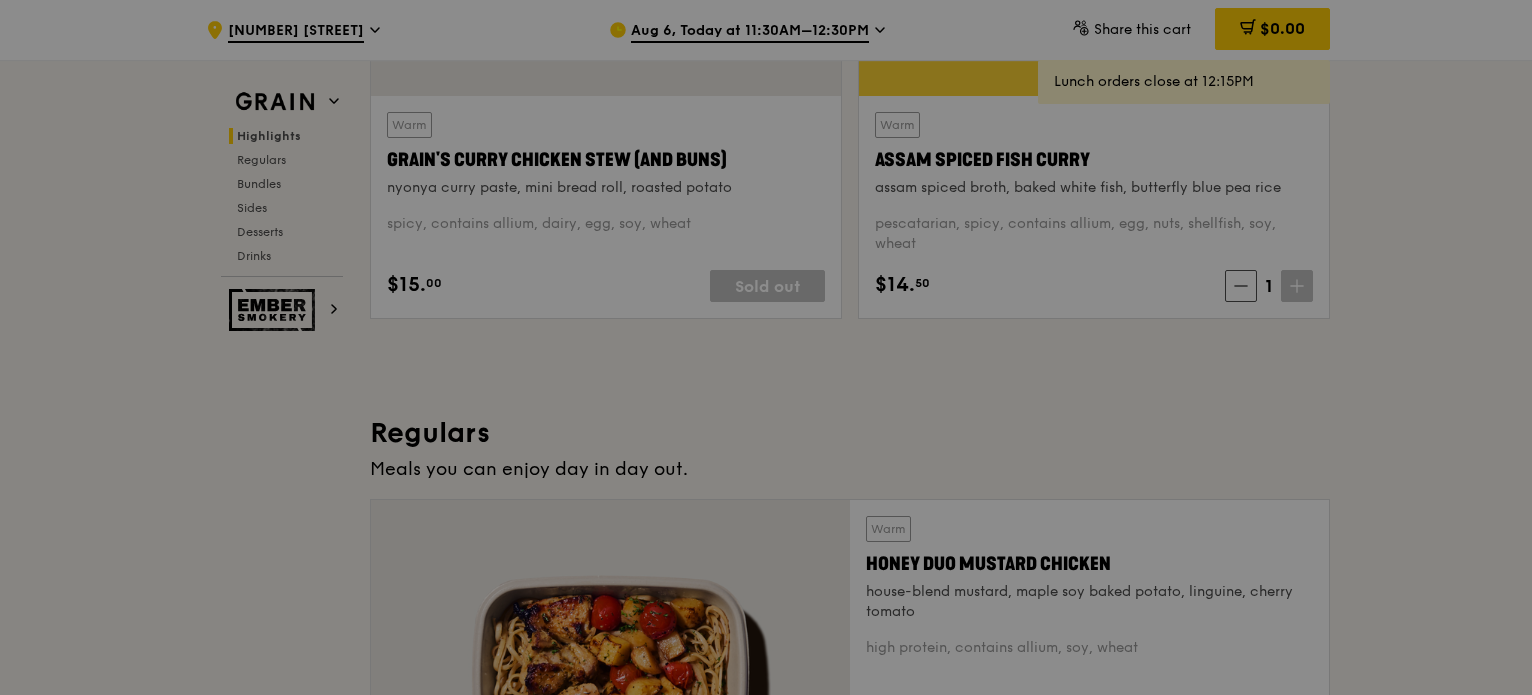 click at bounding box center (766, 347) 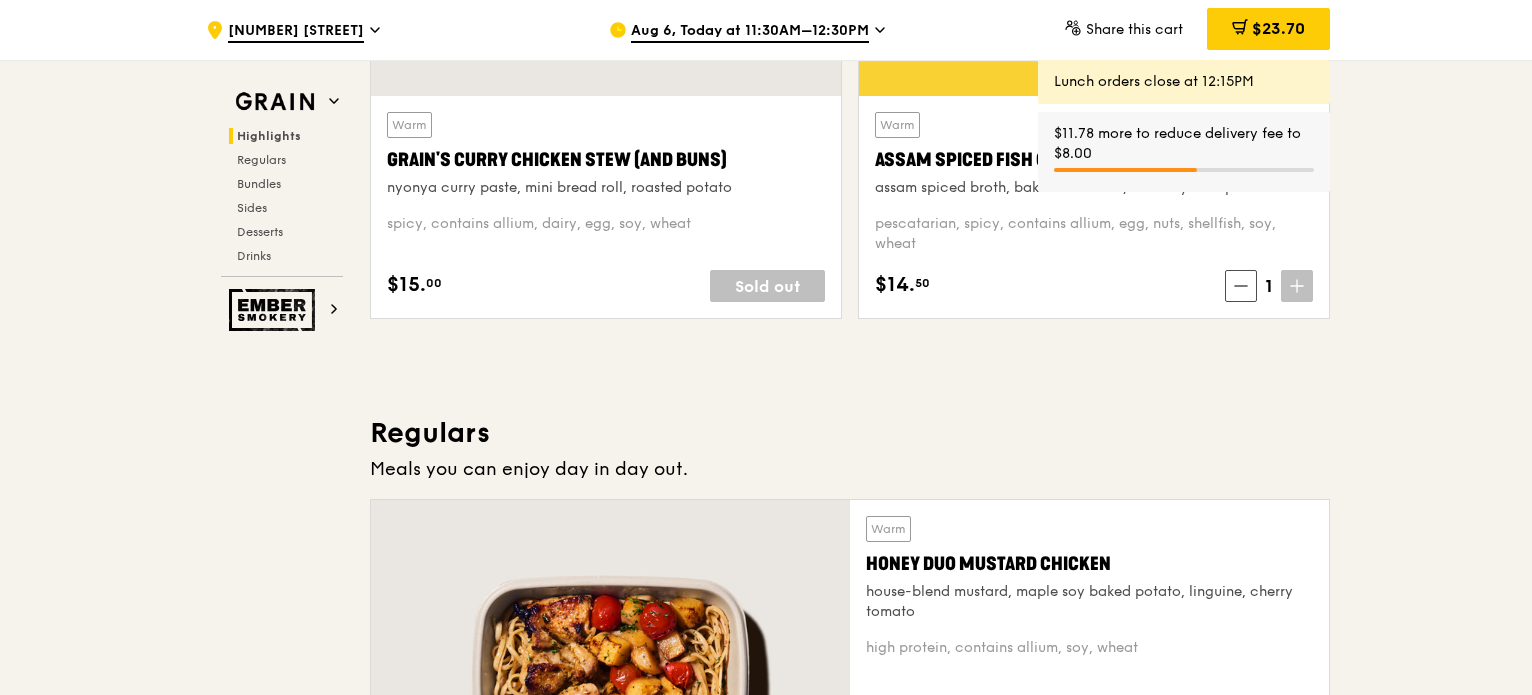 click at bounding box center [1297, 286] 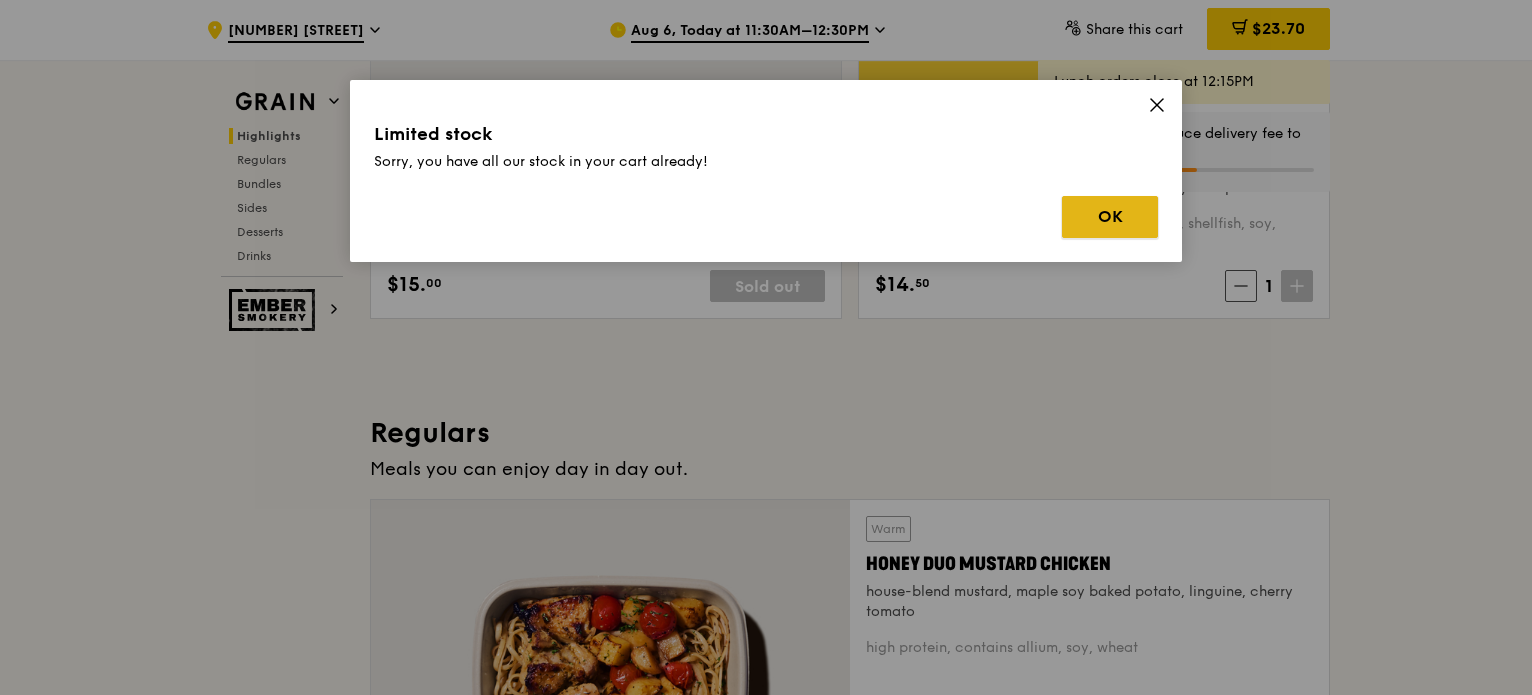 click on "OK" at bounding box center (1110, 217) 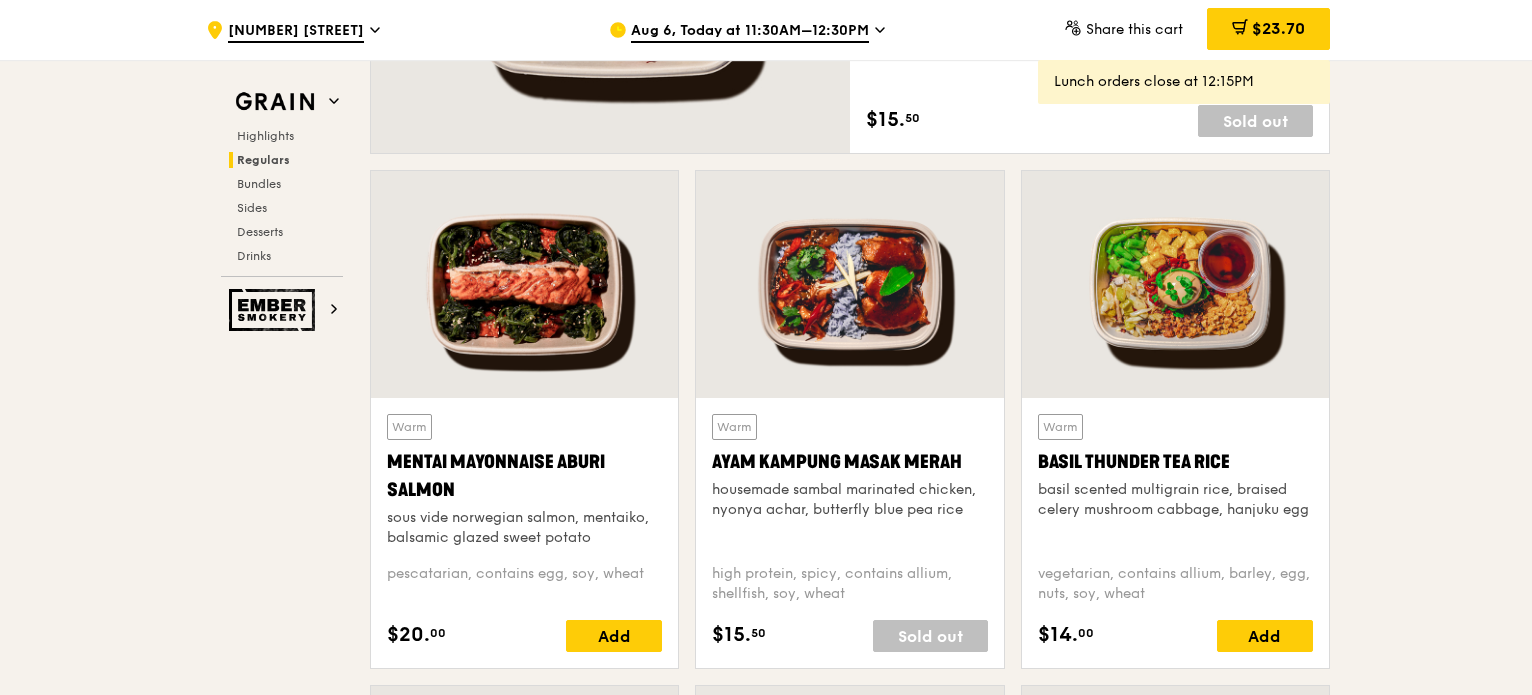 scroll, scrollTop: 1780, scrollLeft: 0, axis: vertical 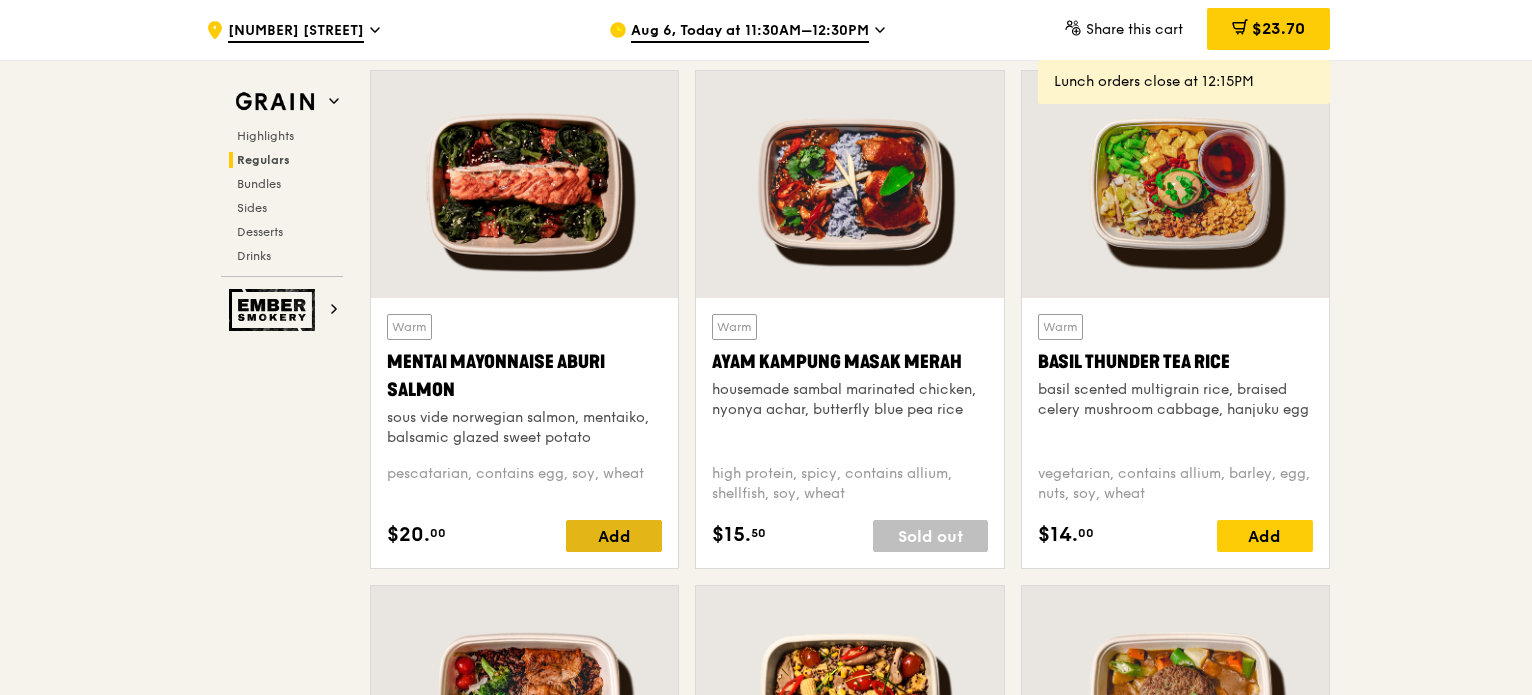 click on "Add" at bounding box center [614, 536] 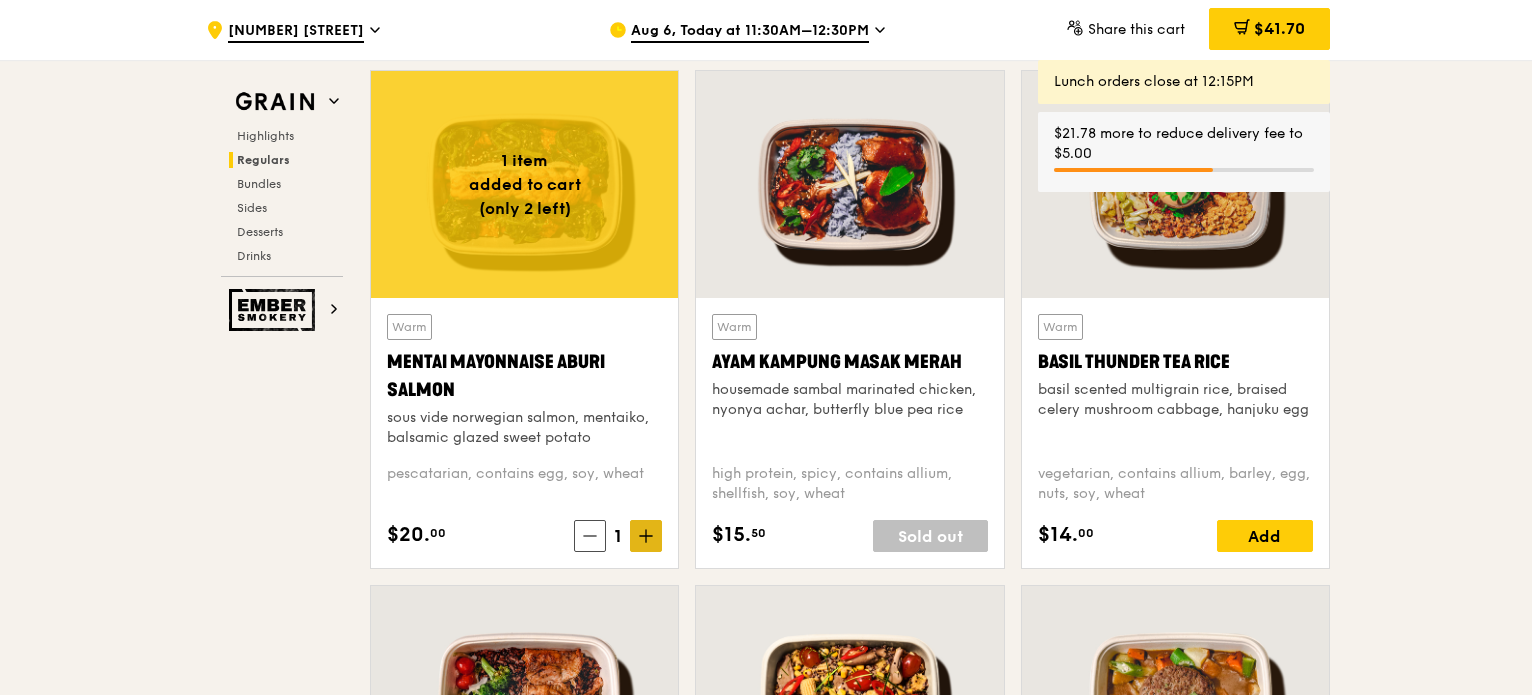 click at bounding box center [646, 536] 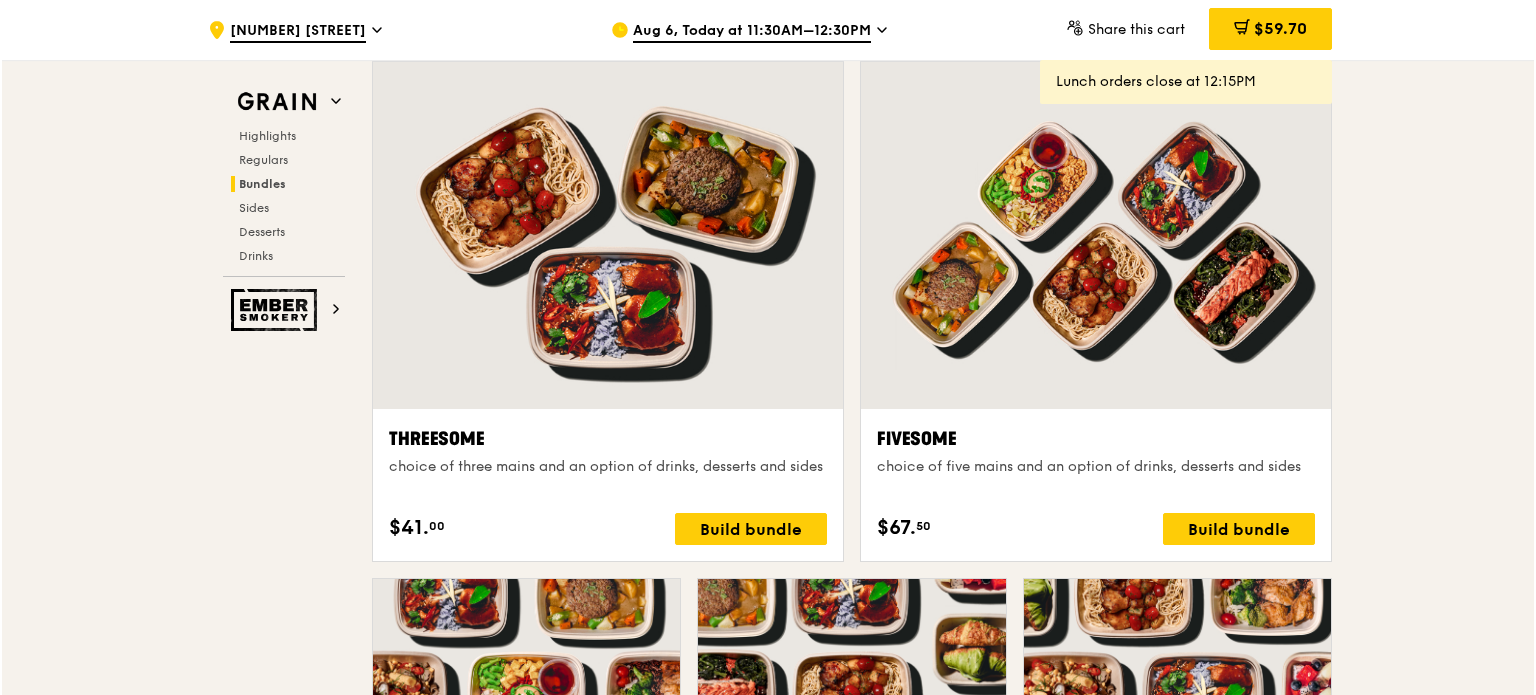 scroll, scrollTop: 3780, scrollLeft: 0, axis: vertical 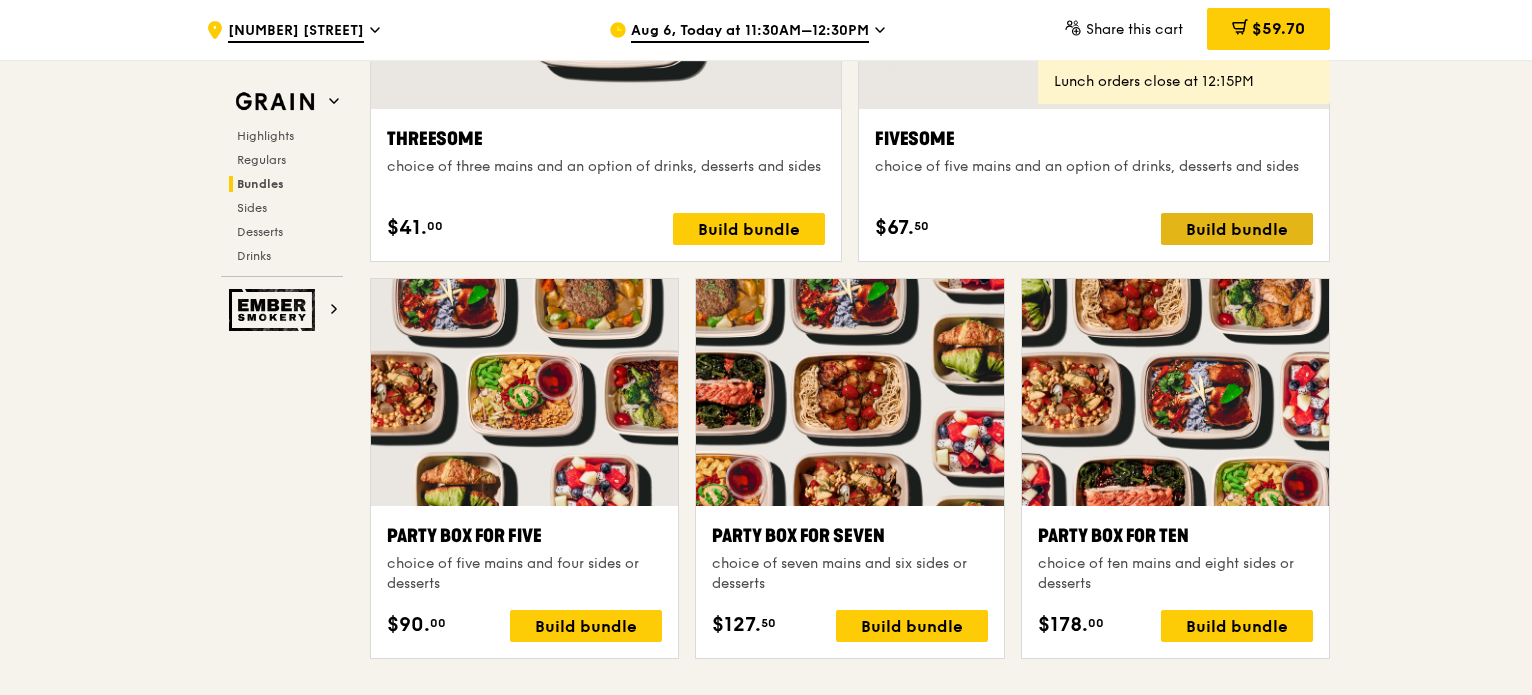 click on "Build bundle" at bounding box center (1237, 229) 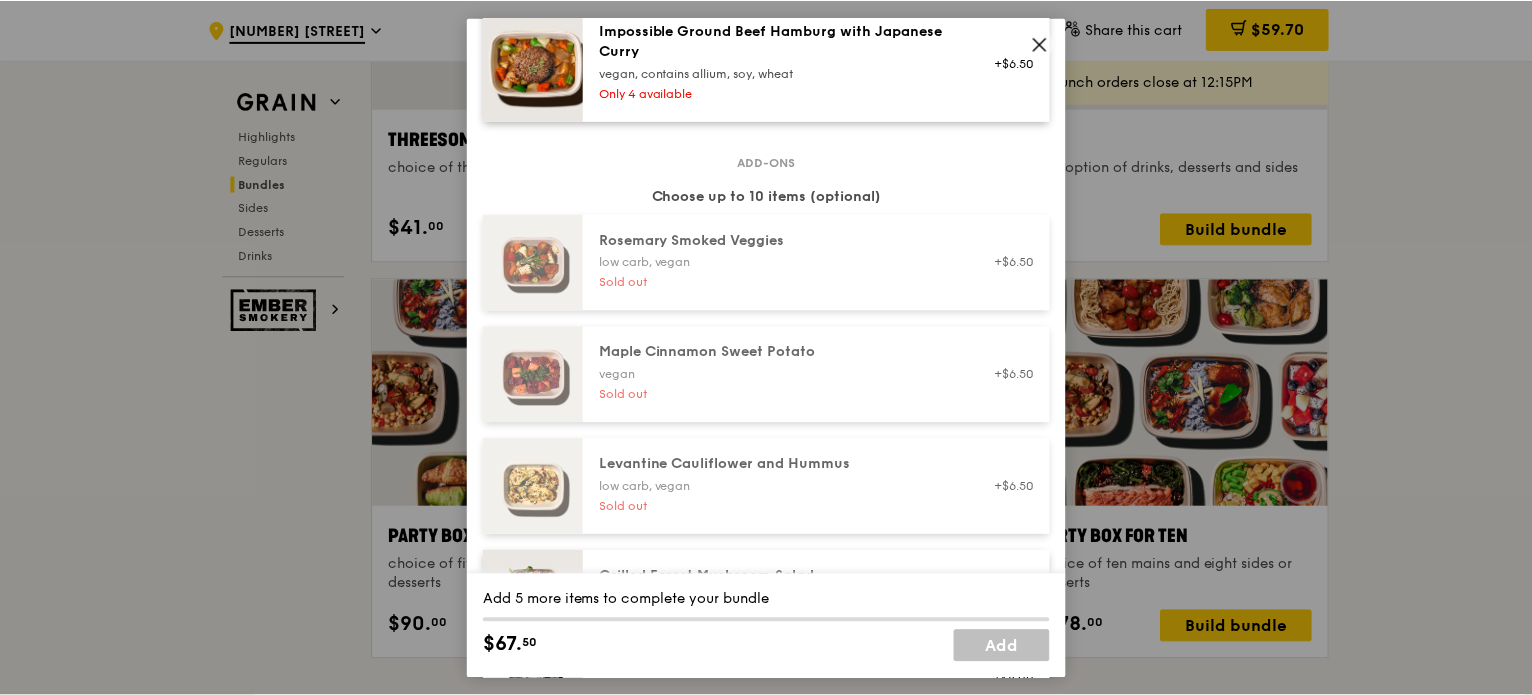 scroll, scrollTop: 700, scrollLeft: 0, axis: vertical 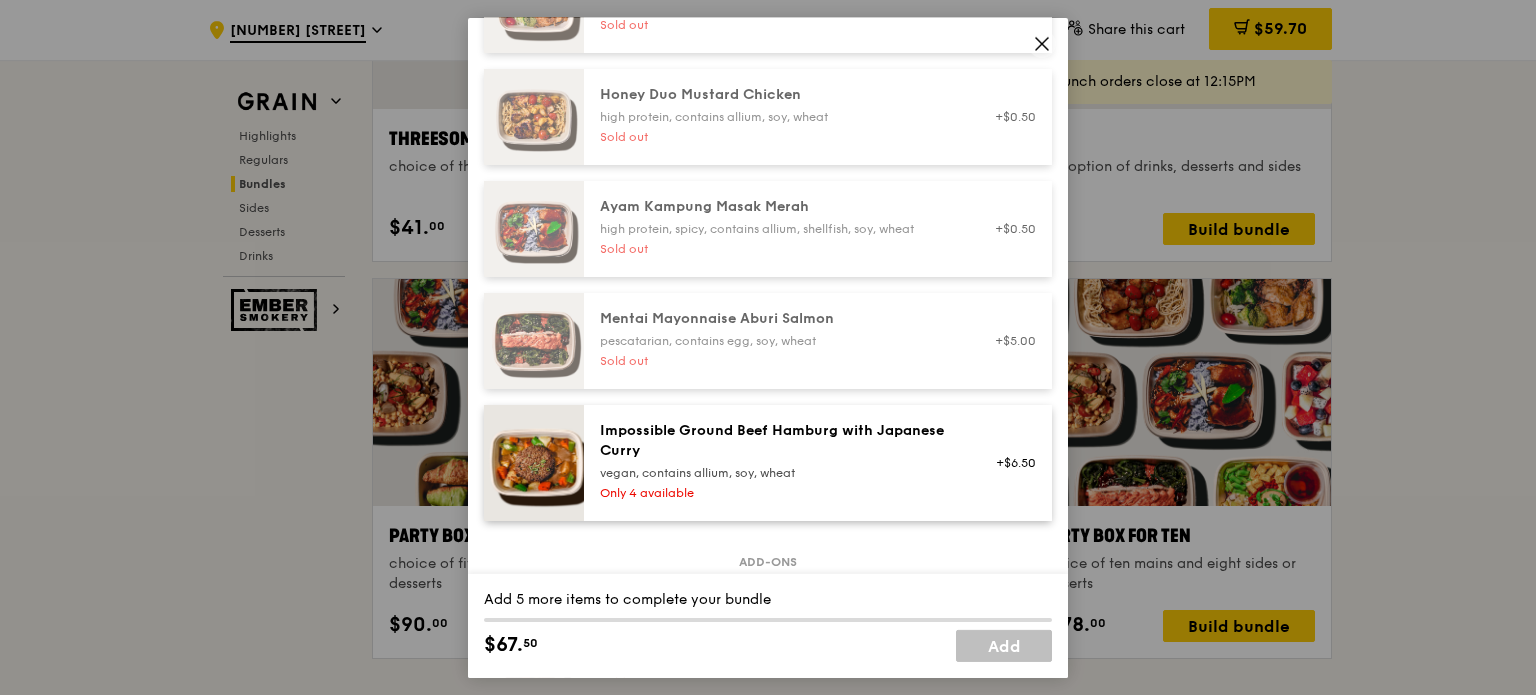 click at bounding box center (1042, 43) 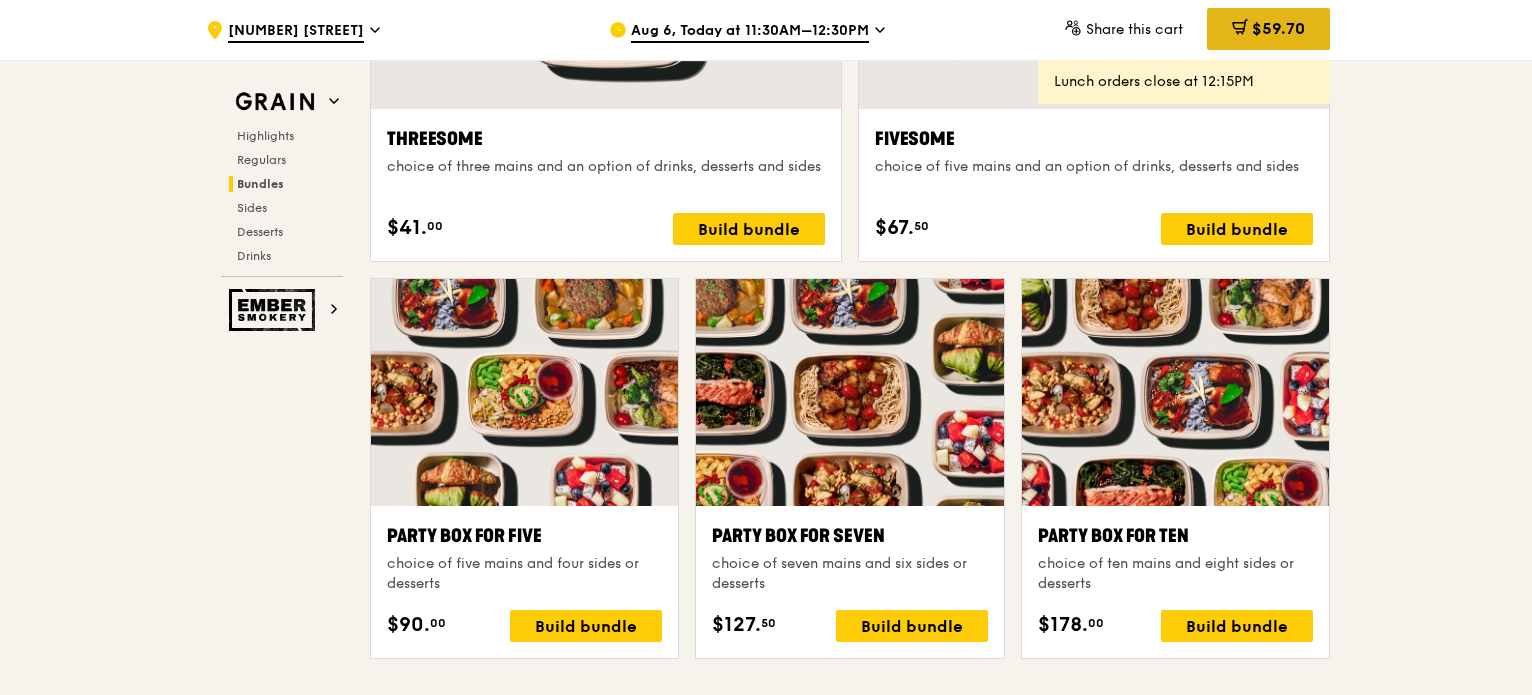 click on "$59.70" at bounding box center (1268, 29) 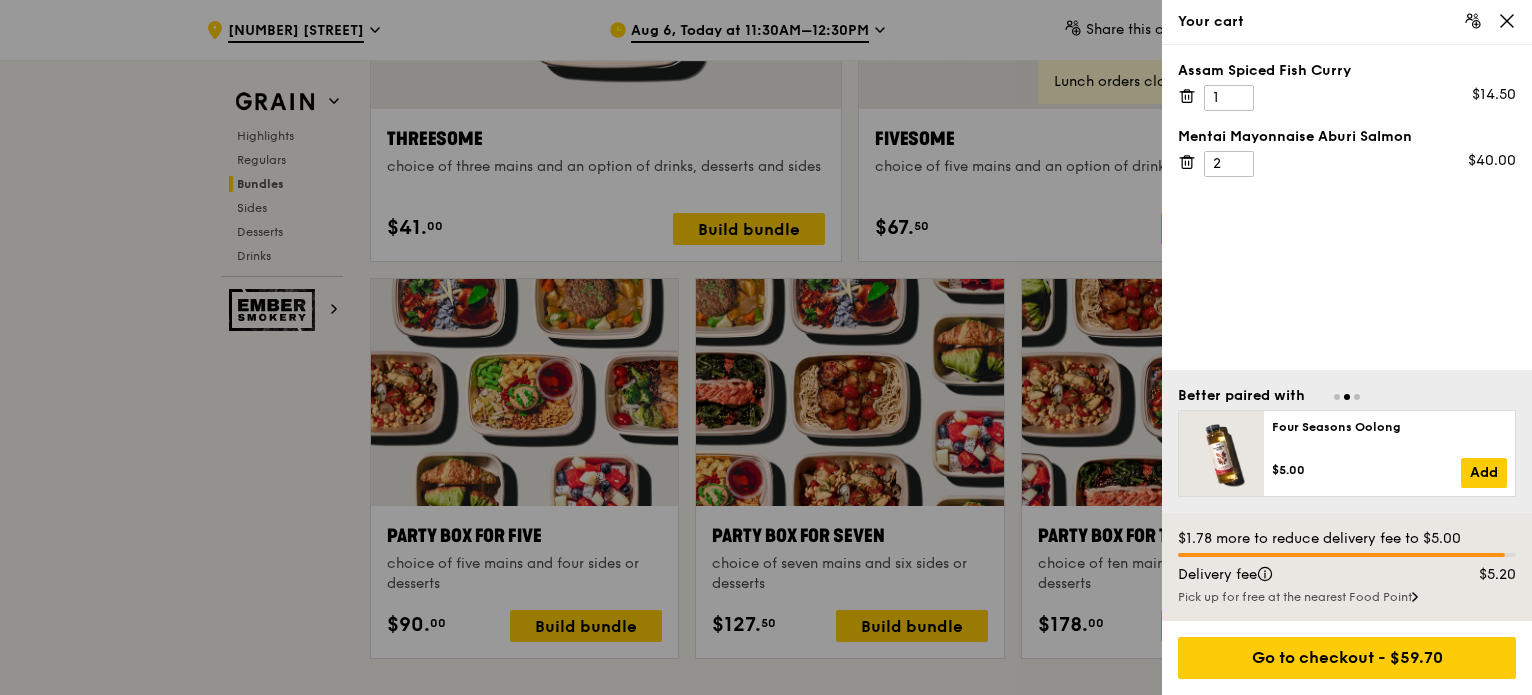 scroll, scrollTop: 3781, scrollLeft: 0, axis: vertical 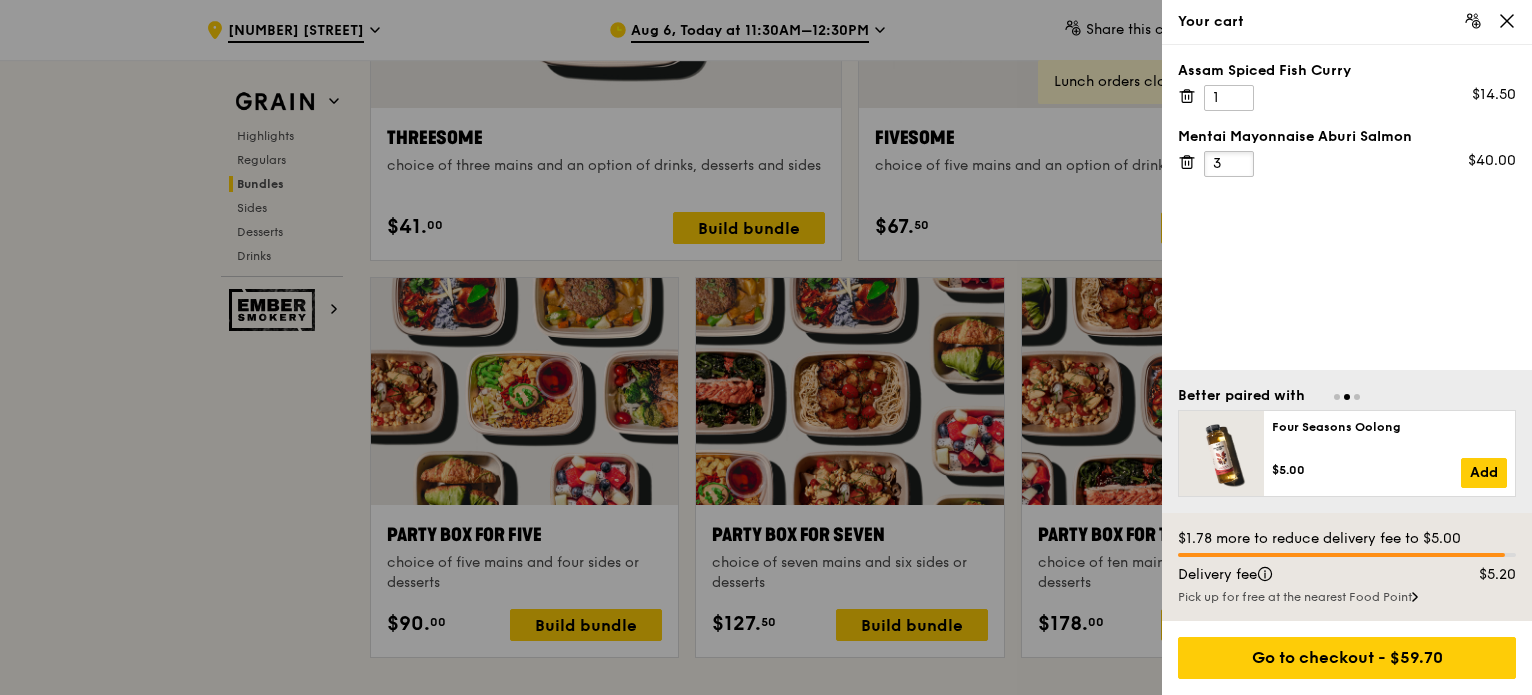 click on "3" at bounding box center (1229, 164) 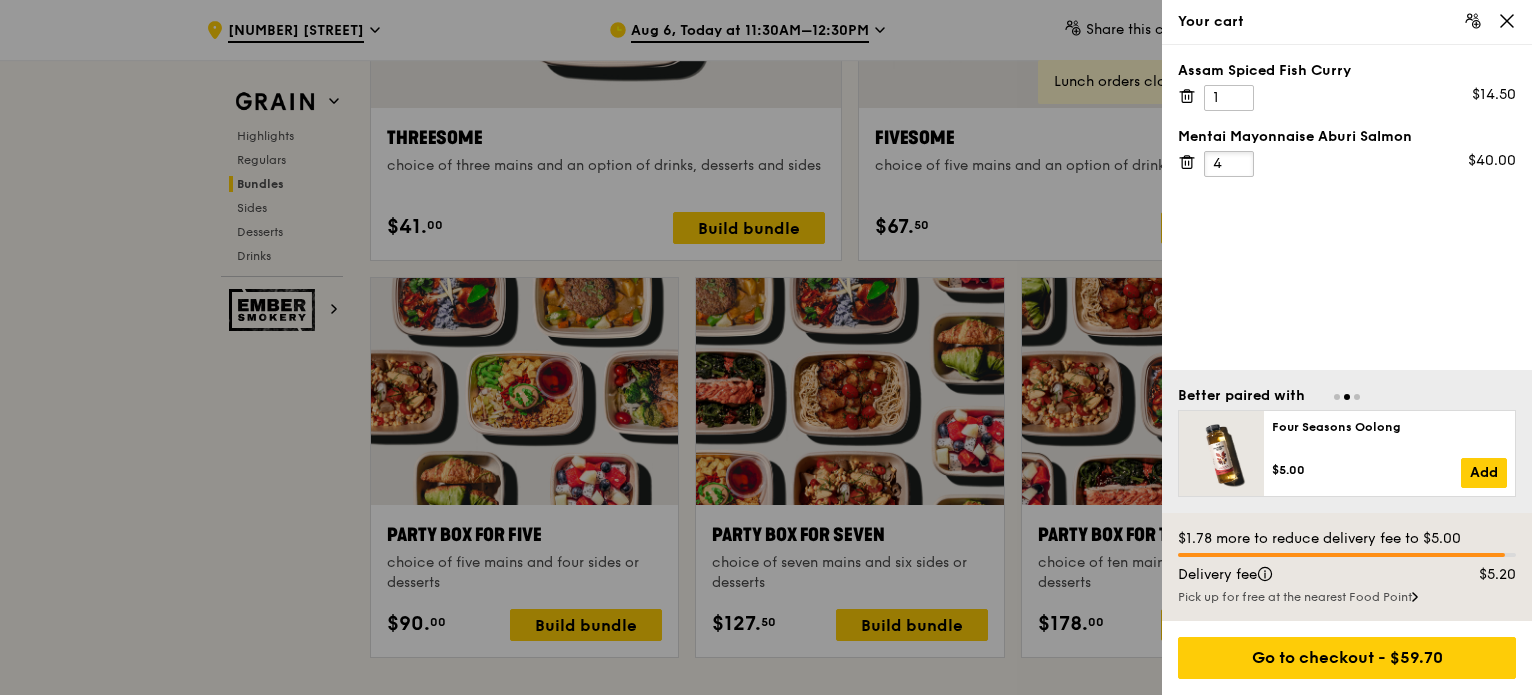 type on "4" 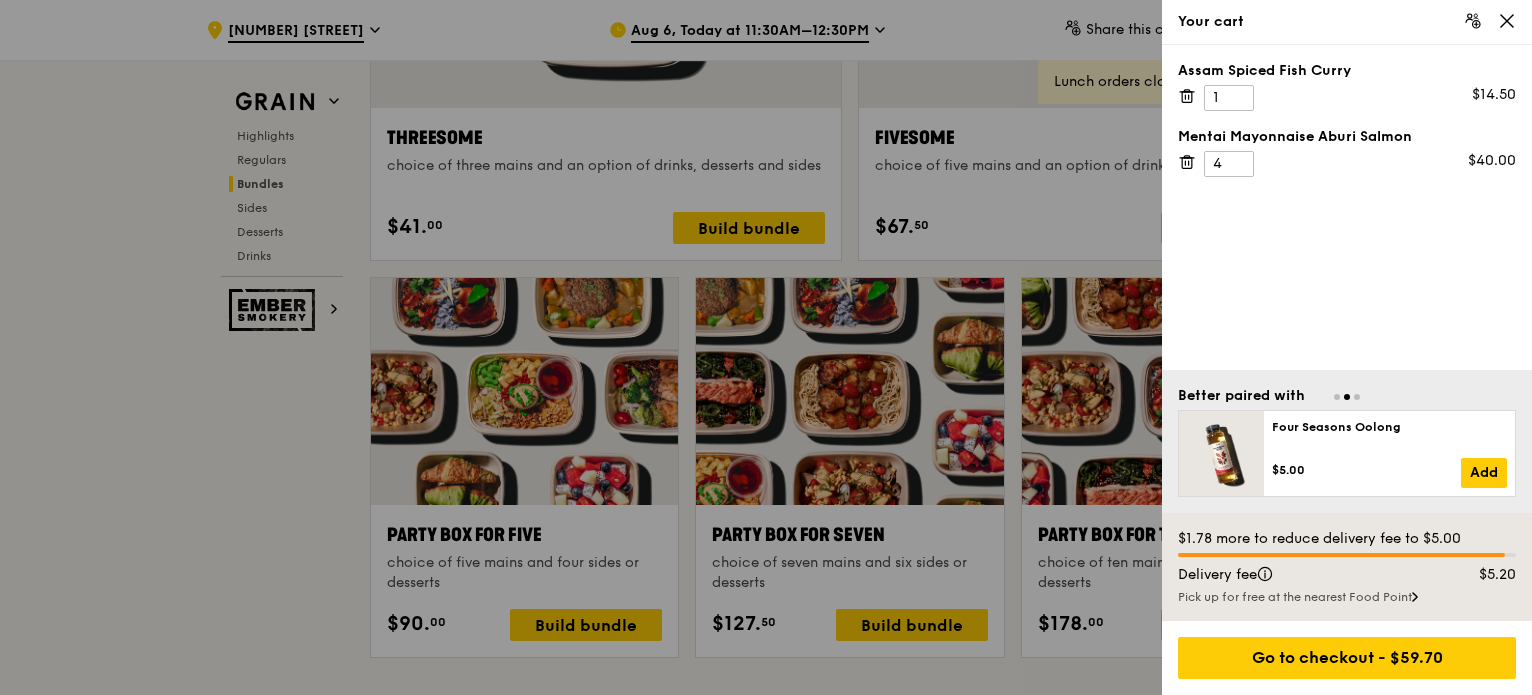 click on "Assam Spiced Fish Curry
1
$14.50
Mentai Mayonnaise Aburi Salmon
4
$40.00" at bounding box center [1347, 207] 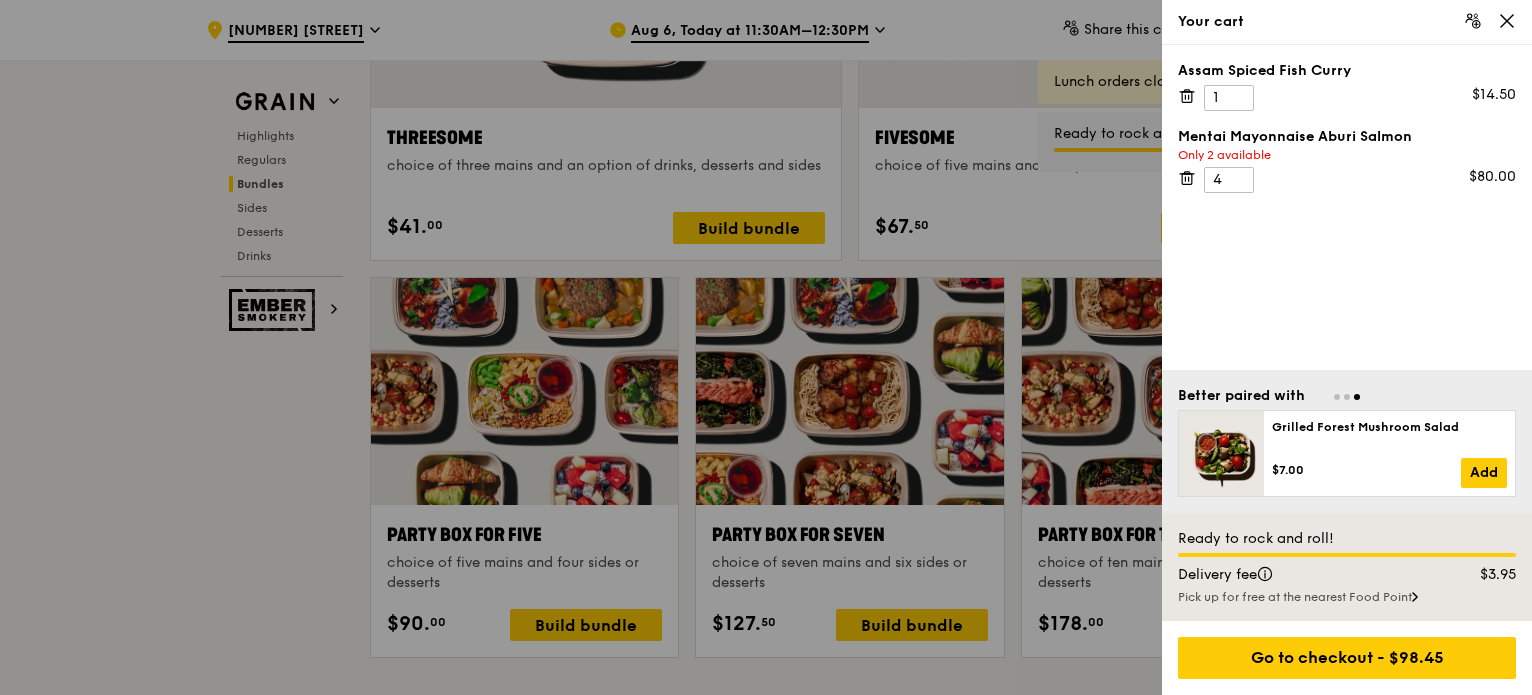 scroll, scrollTop: 3782, scrollLeft: 0, axis: vertical 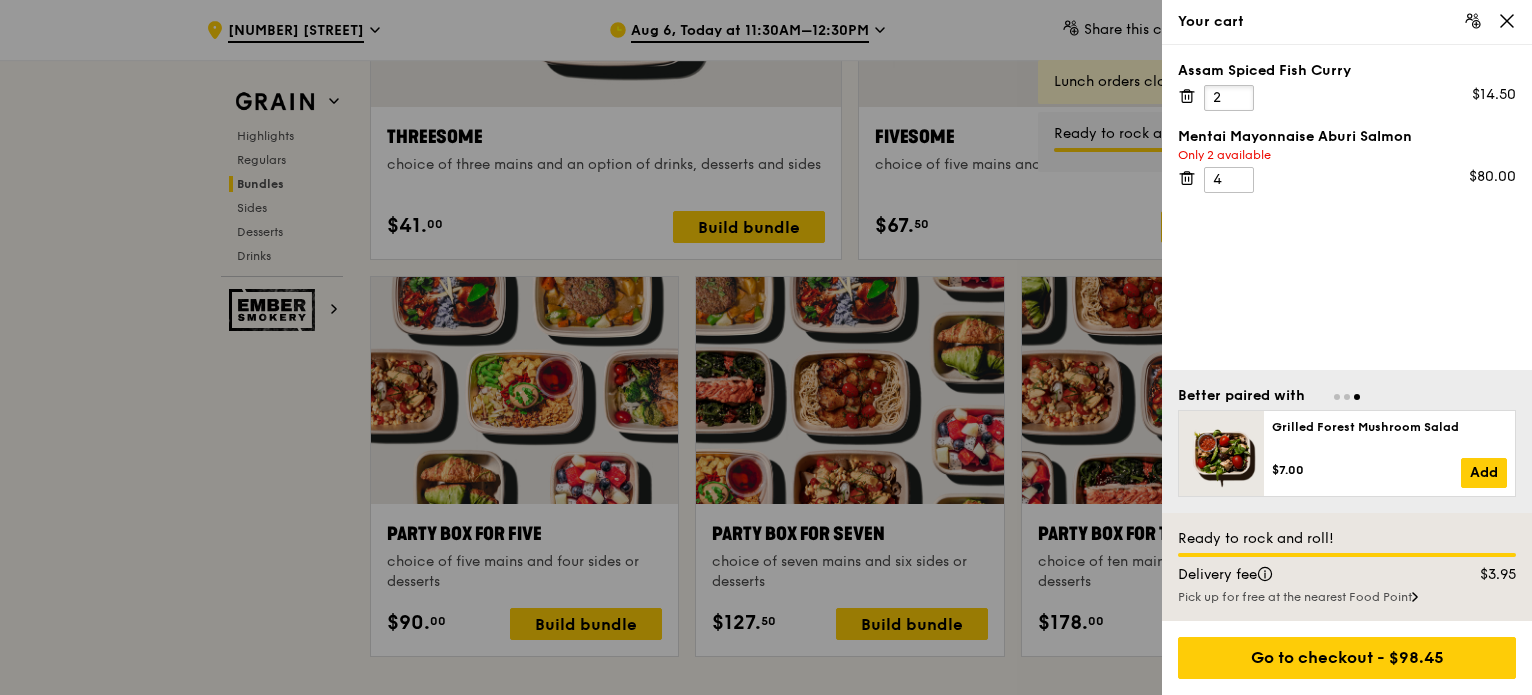type on "2" 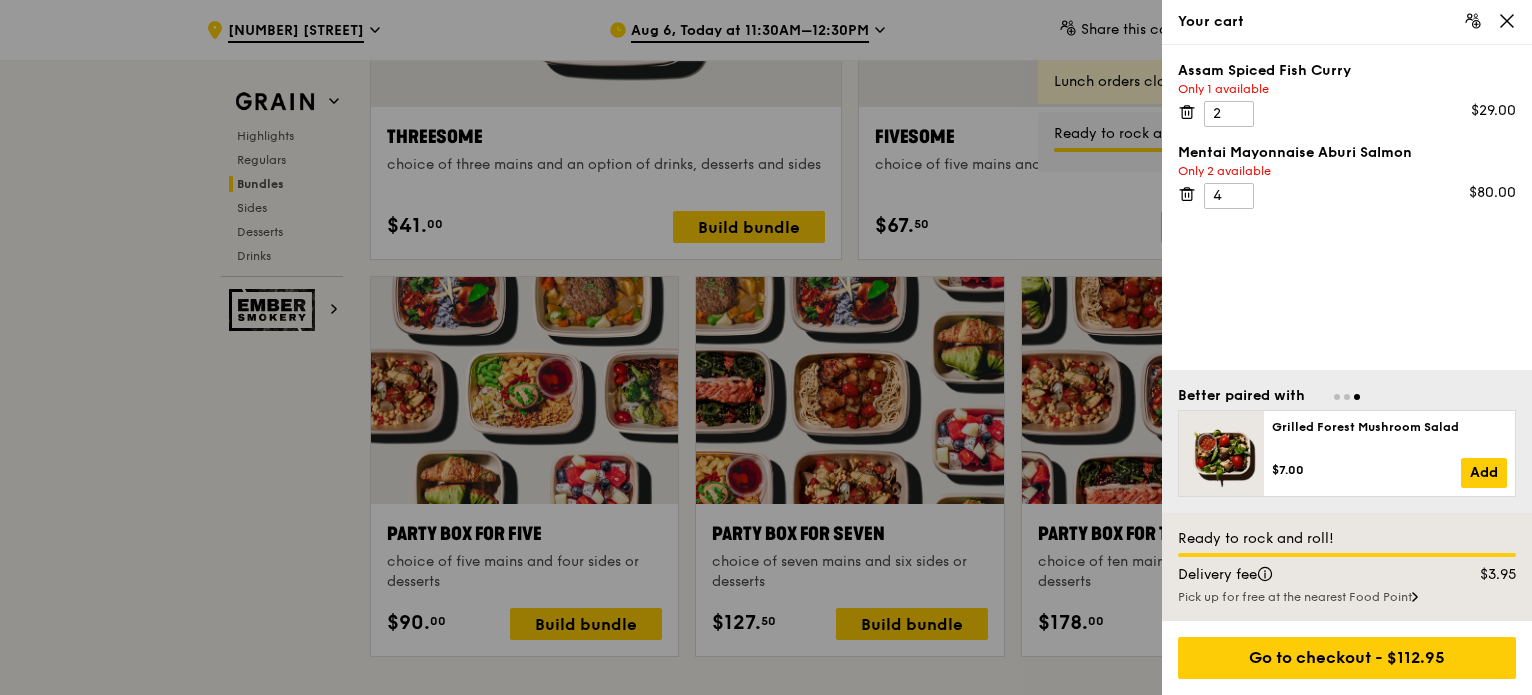click on "Assam Spiced Fish Curry
Only 1 available
2
$29.00
Mentai Mayonnaise Aburi Salmon
Only 2 available
4
$80.00" at bounding box center (1347, 207) 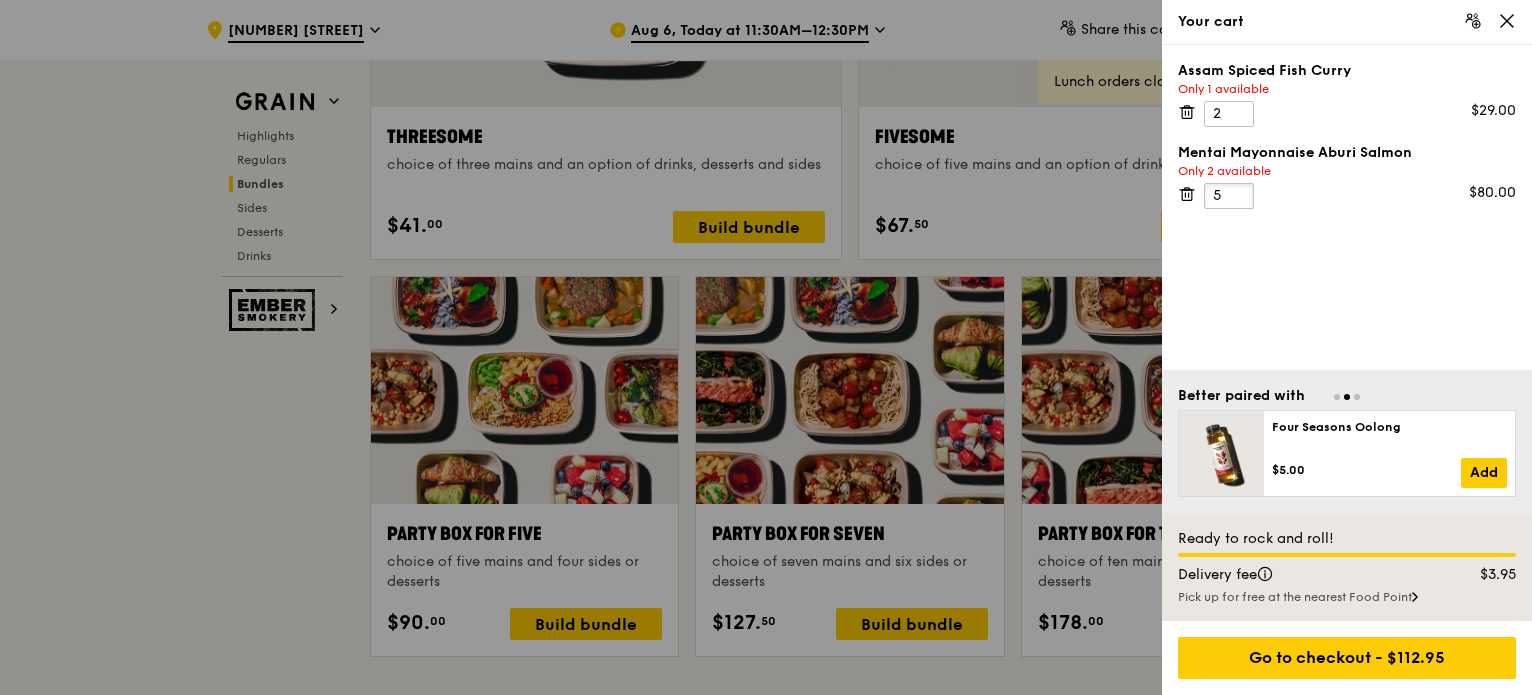 click on "5" at bounding box center (1229, 196) 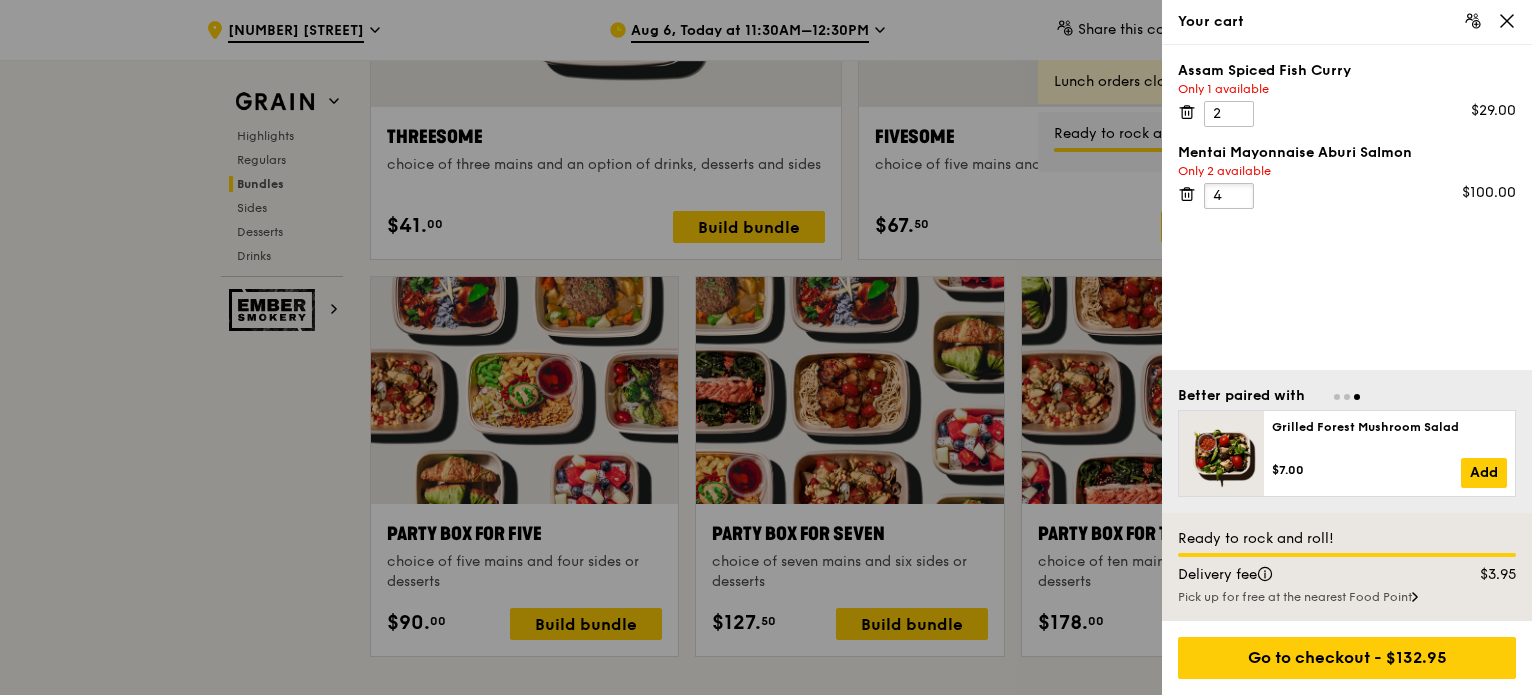 click on "4" at bounding box center [1229, 196] 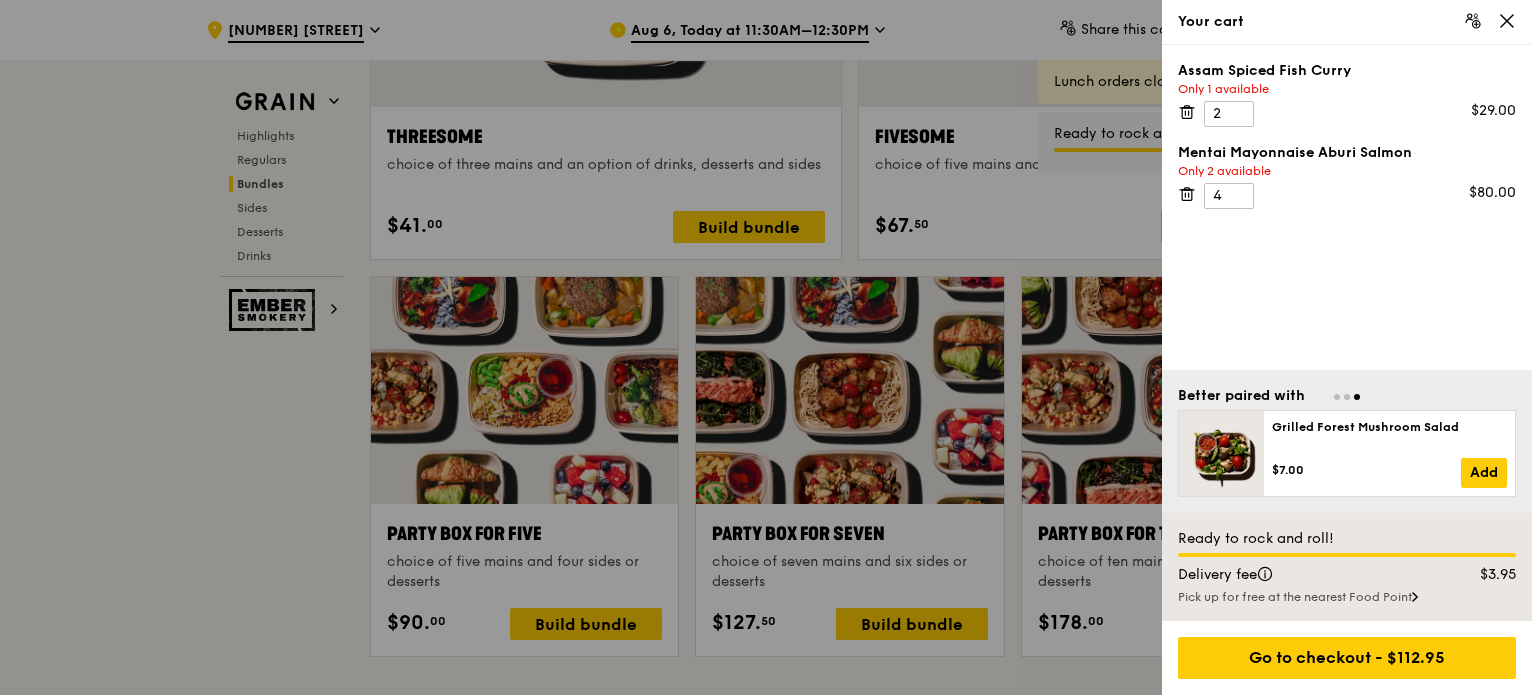 click on "Assam Spiced Fish Curry
Only 1 available
2
$29.00
Mentai Mayonnaise Aburi Salmon
Only 2 available
4
$80.00" at bounding box center [1347, 207] 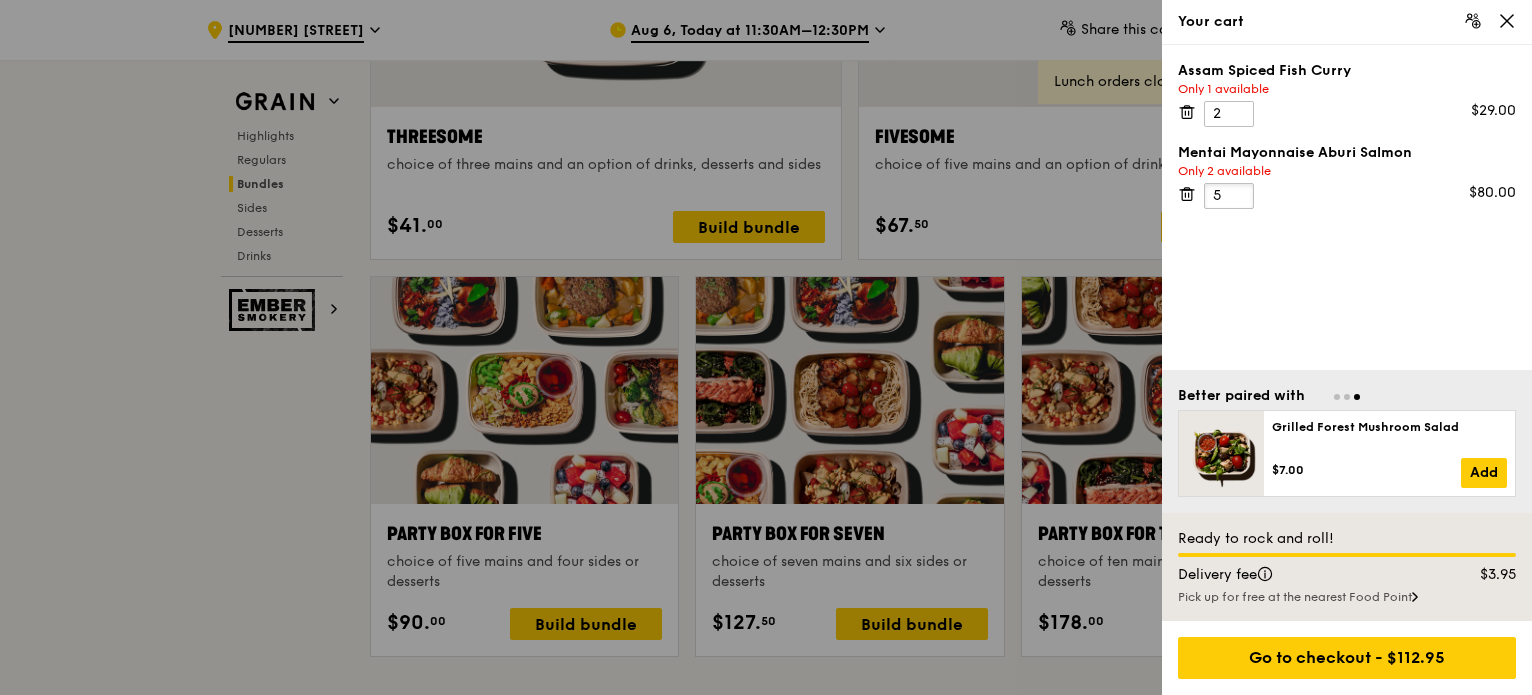 type on "5" 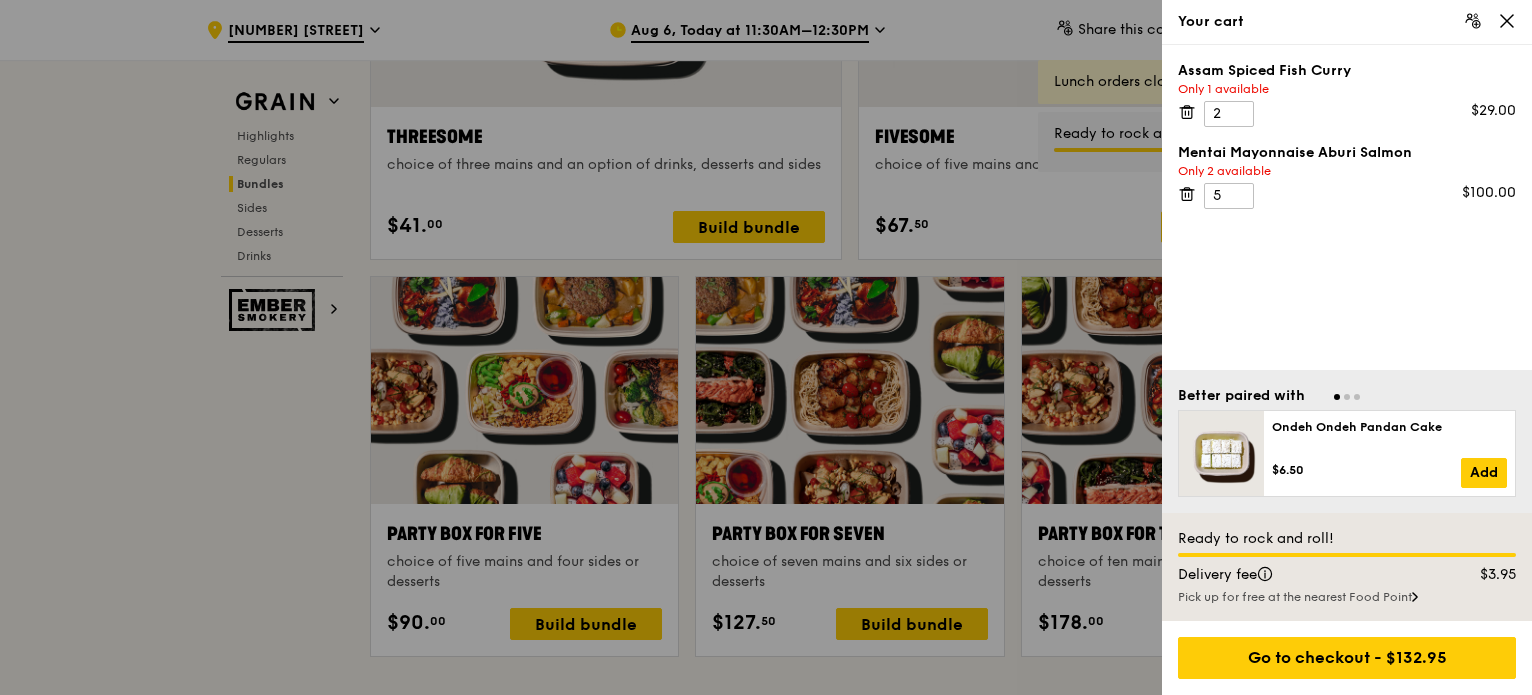 click at bounding box center (766, 347) 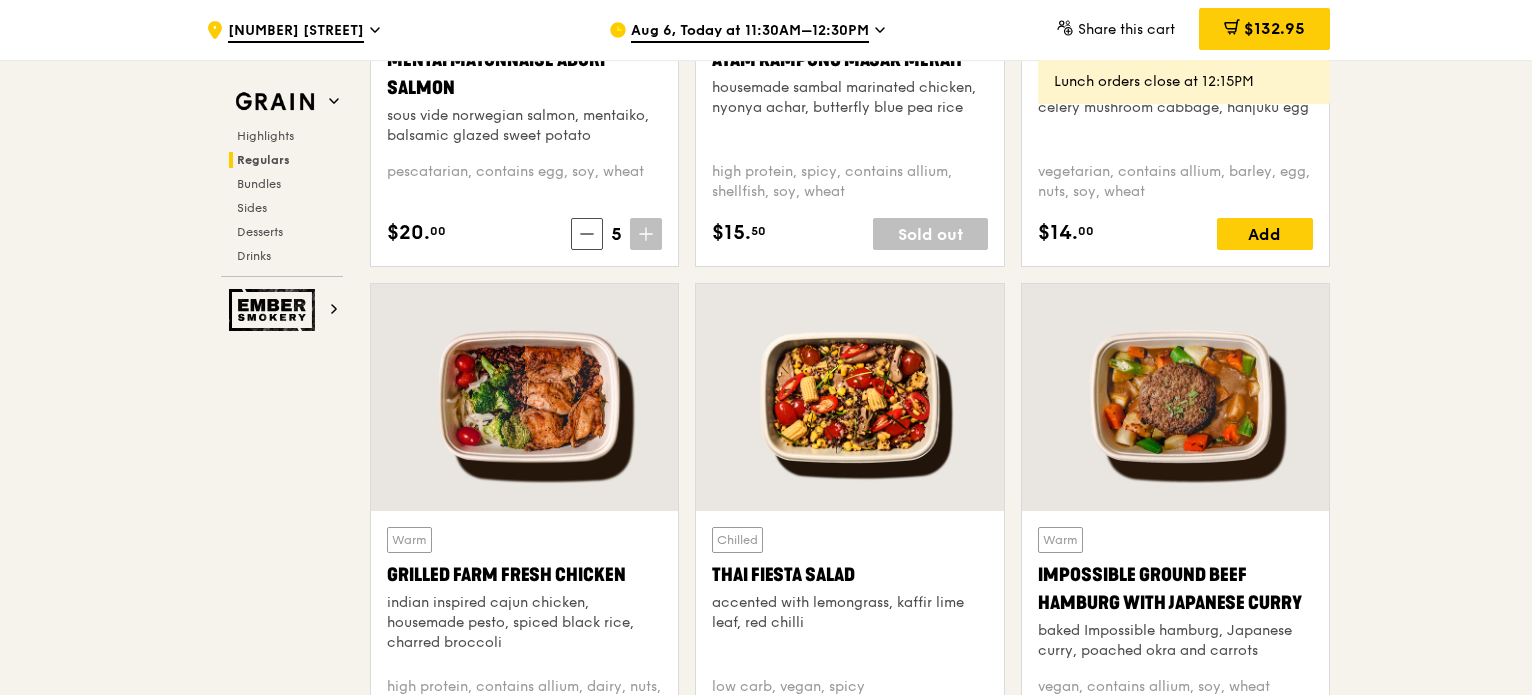 scroll, scrollTop: 1782, scrollLeft: 0, axis: vertical 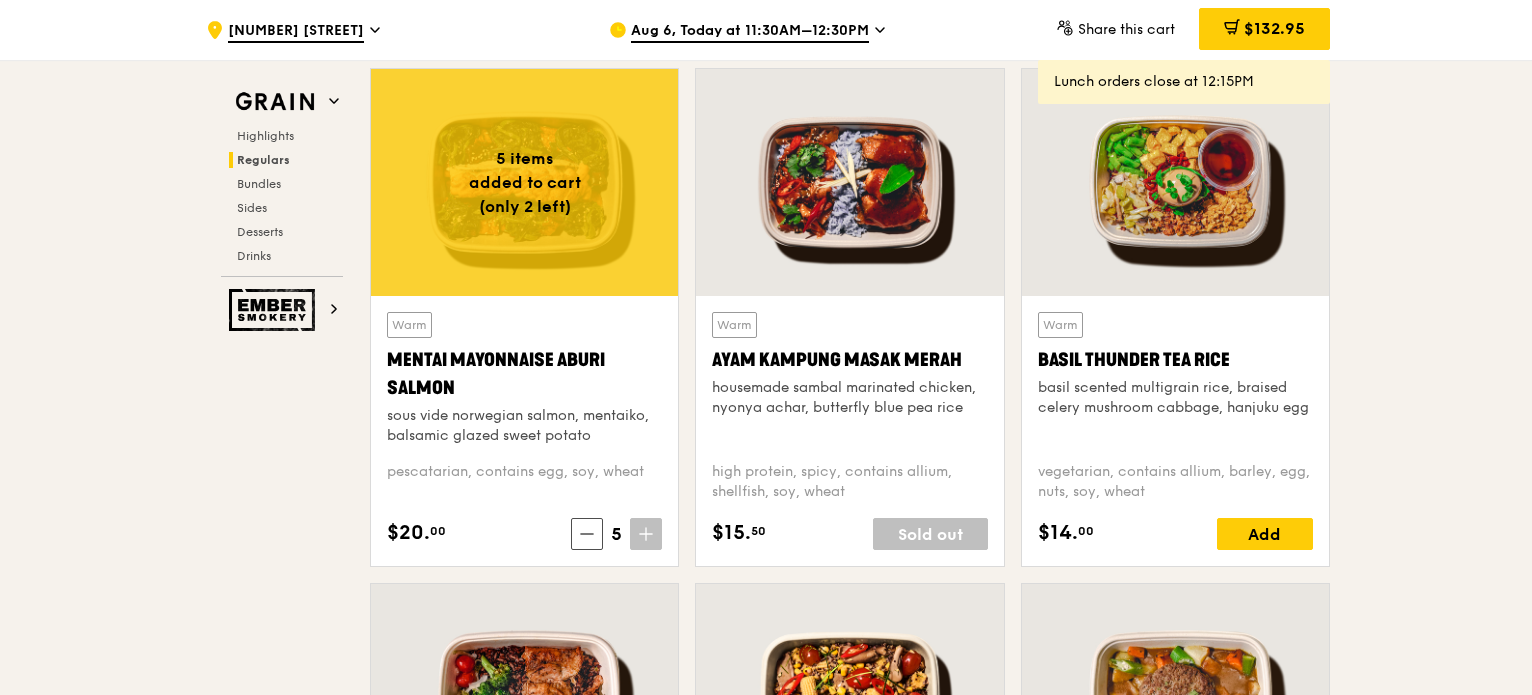 click on "Sold out" at bounding box center (930, 534) 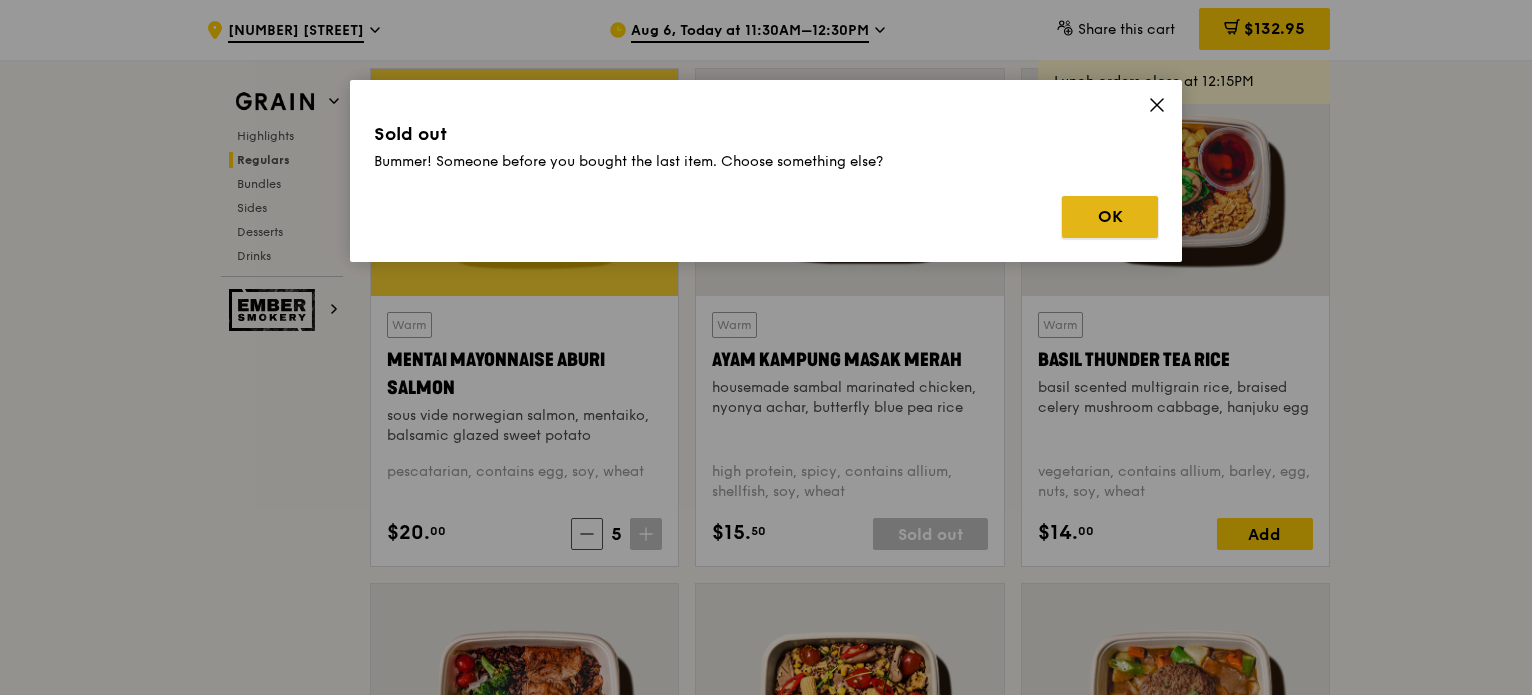 click on "OK" at bounding box center (1110, 217) 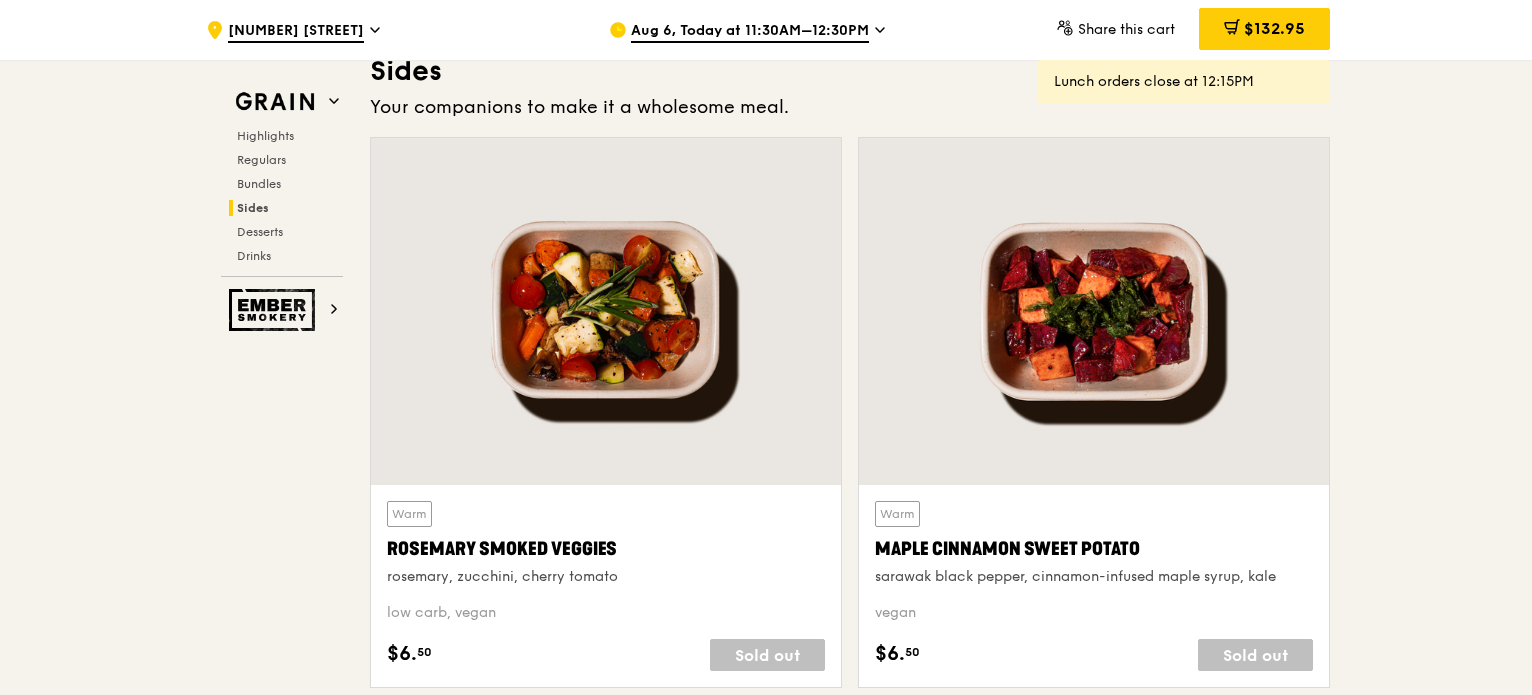 scroll, scrollTop: 3882, scrollLeft: 0, axis: vertical 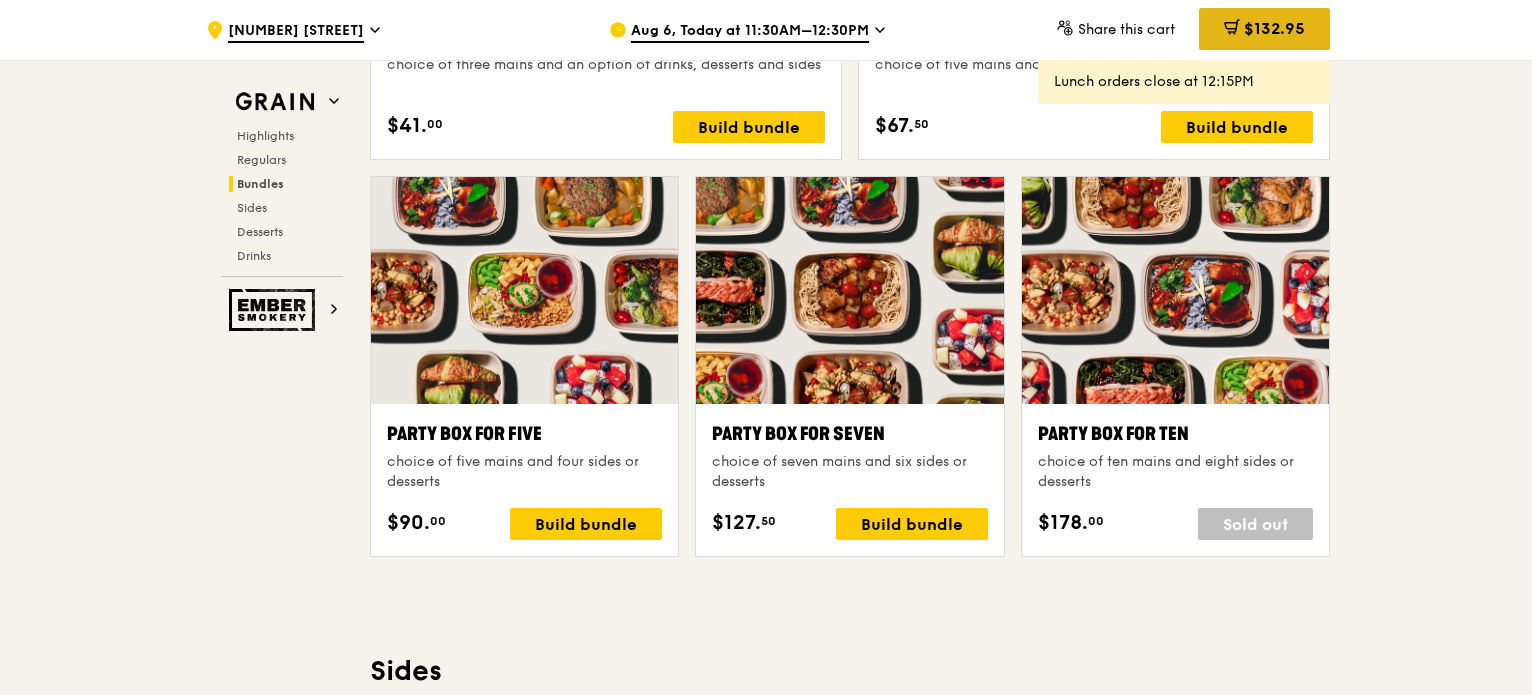 click on "$132.95" at bounding box center (1264, 29) 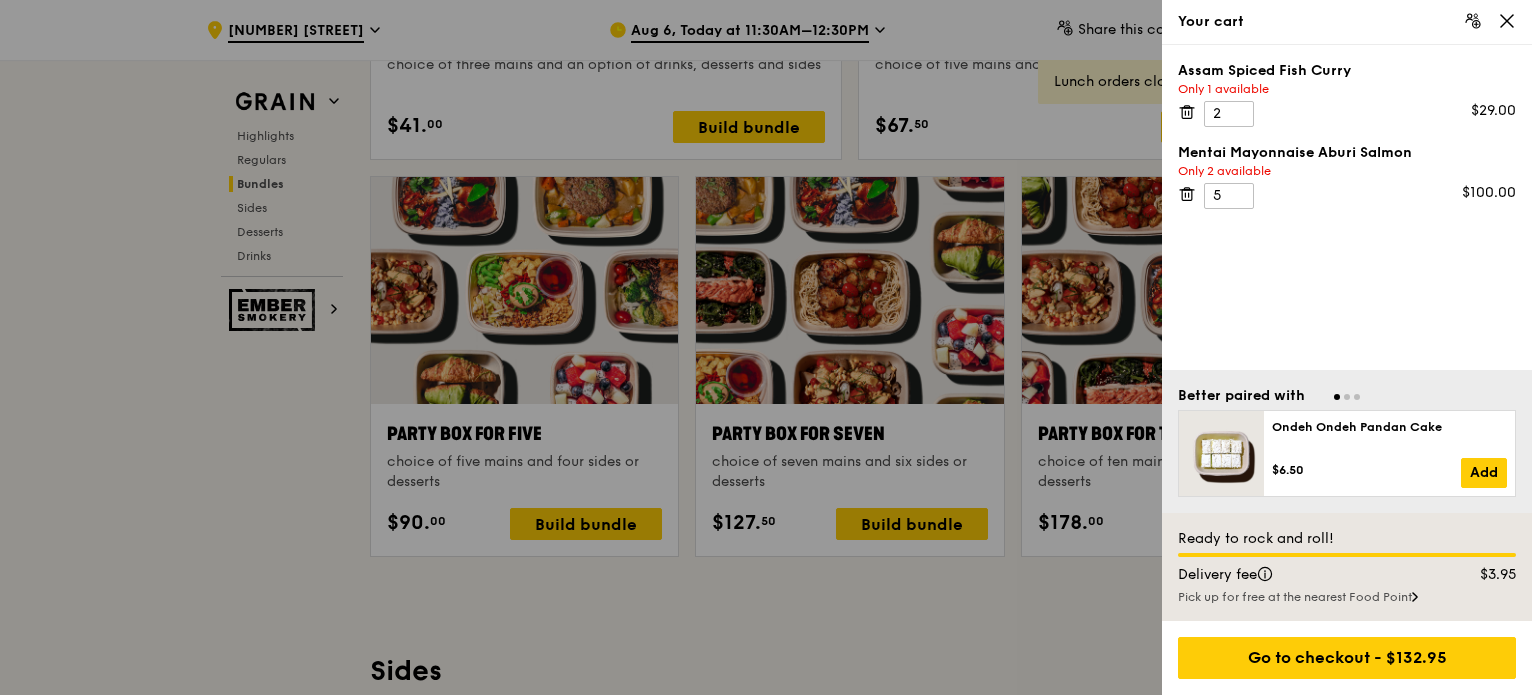 scroll, scrollTop: 3883, scrollLeft: 0, axis: vertical 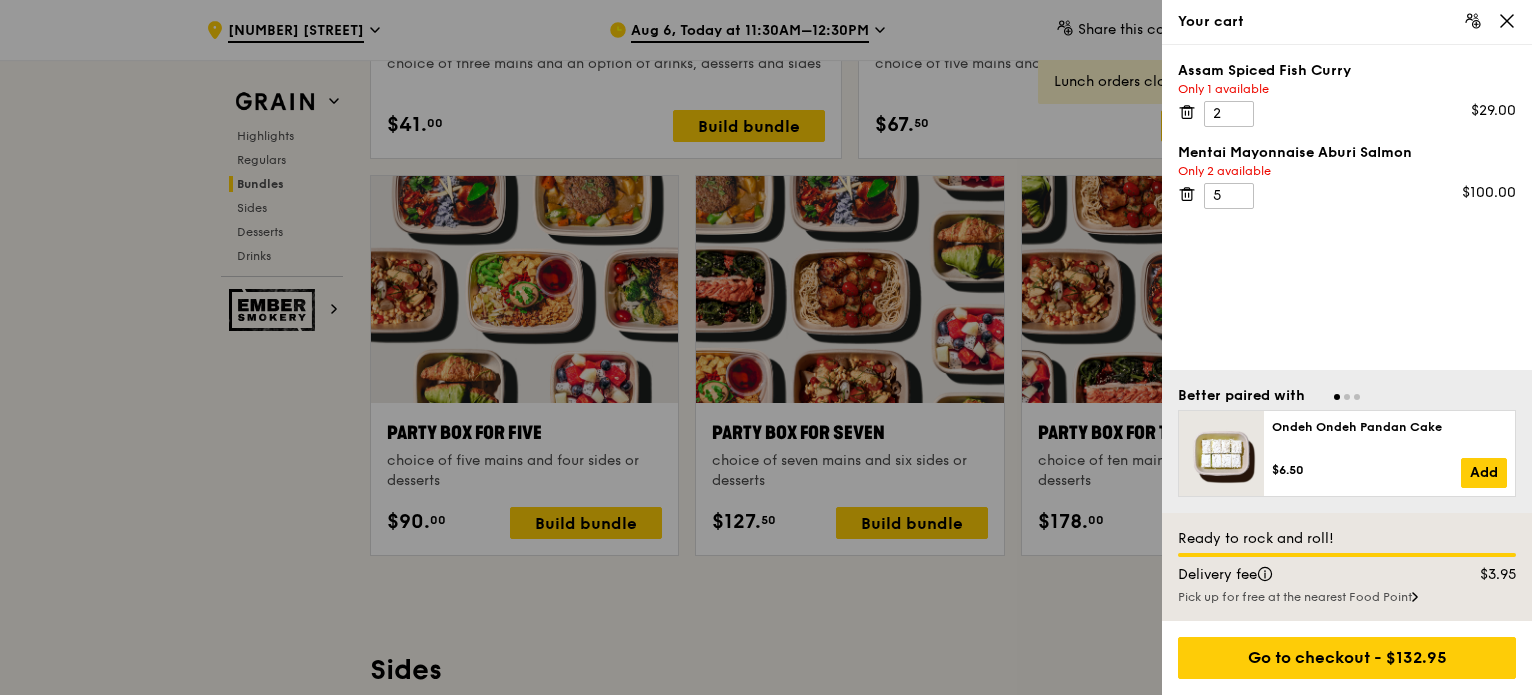 click at bounding box center (766, 347) 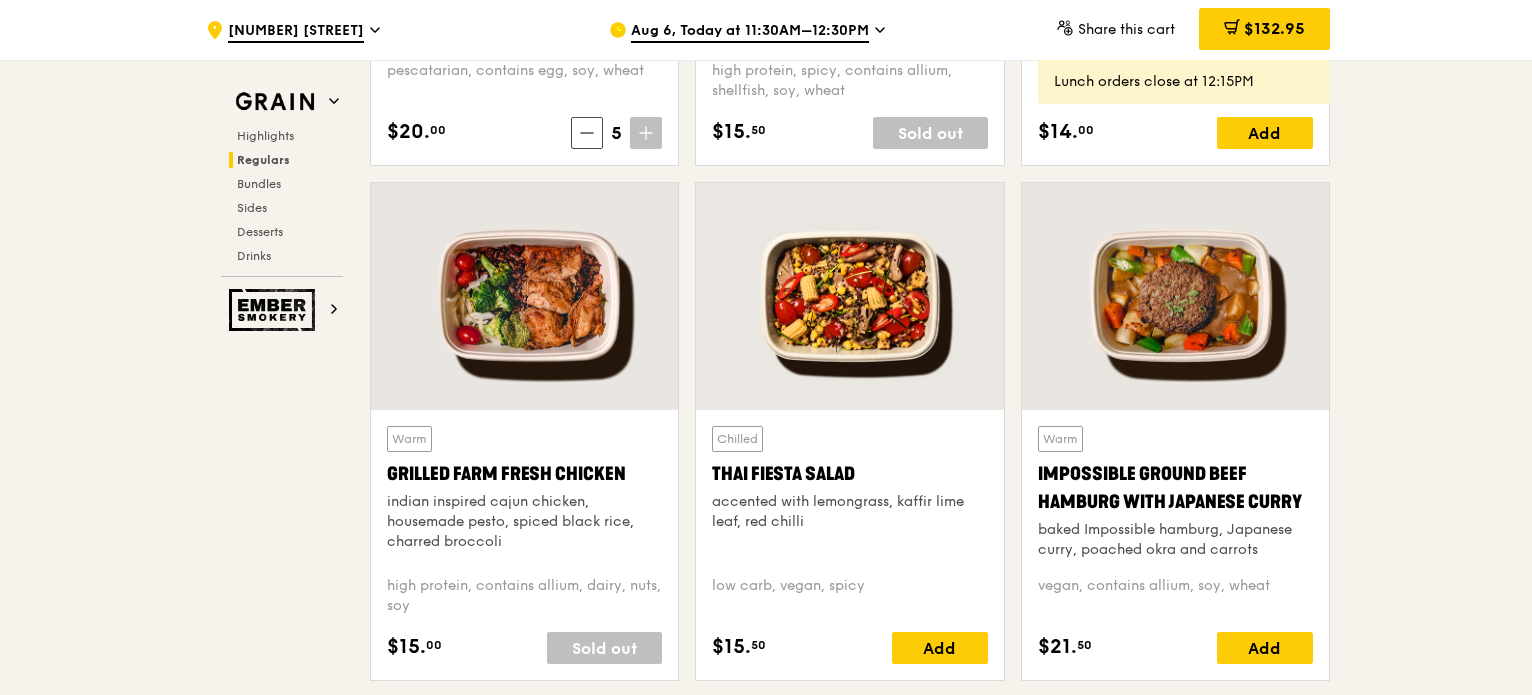 scroll, scrollTop: 2383, scrollLeft: 0, axis: vertical 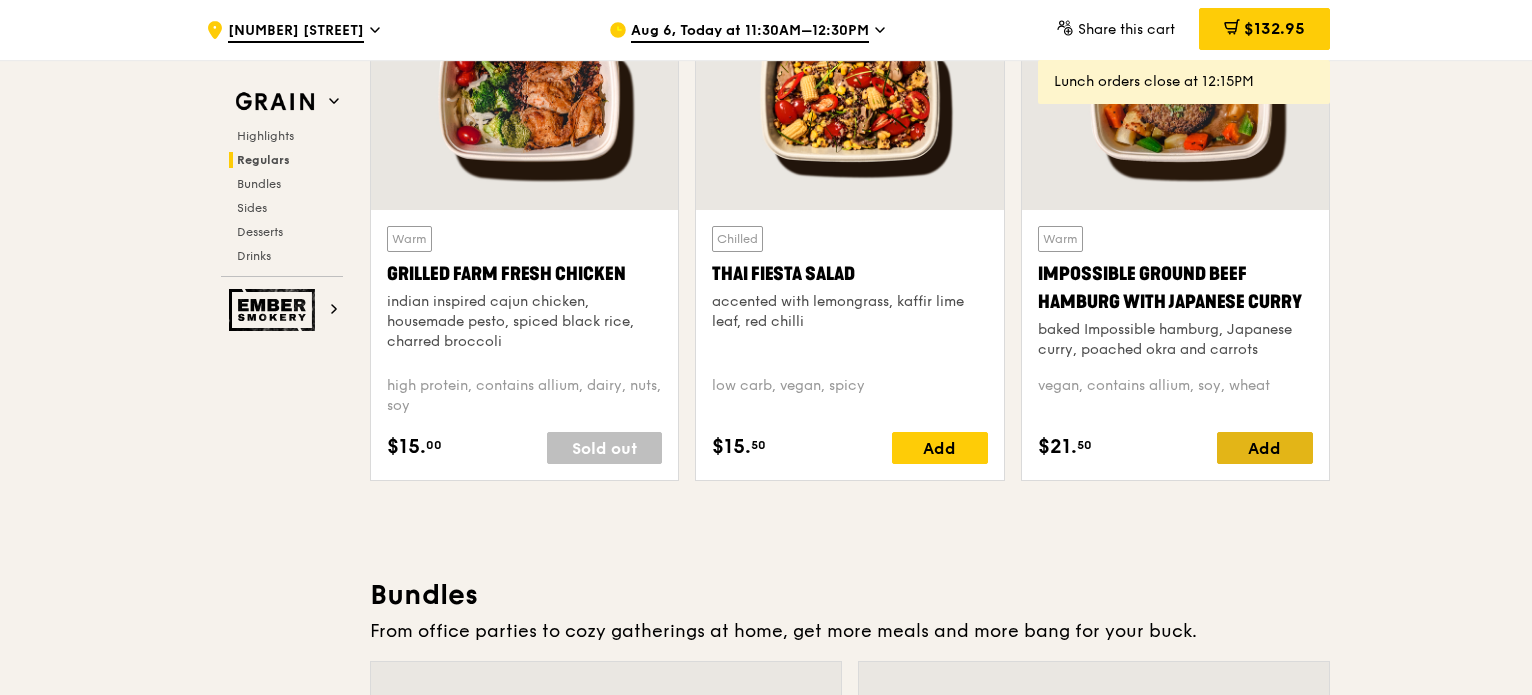 click on "Add" at bounding box center (1265, 448) 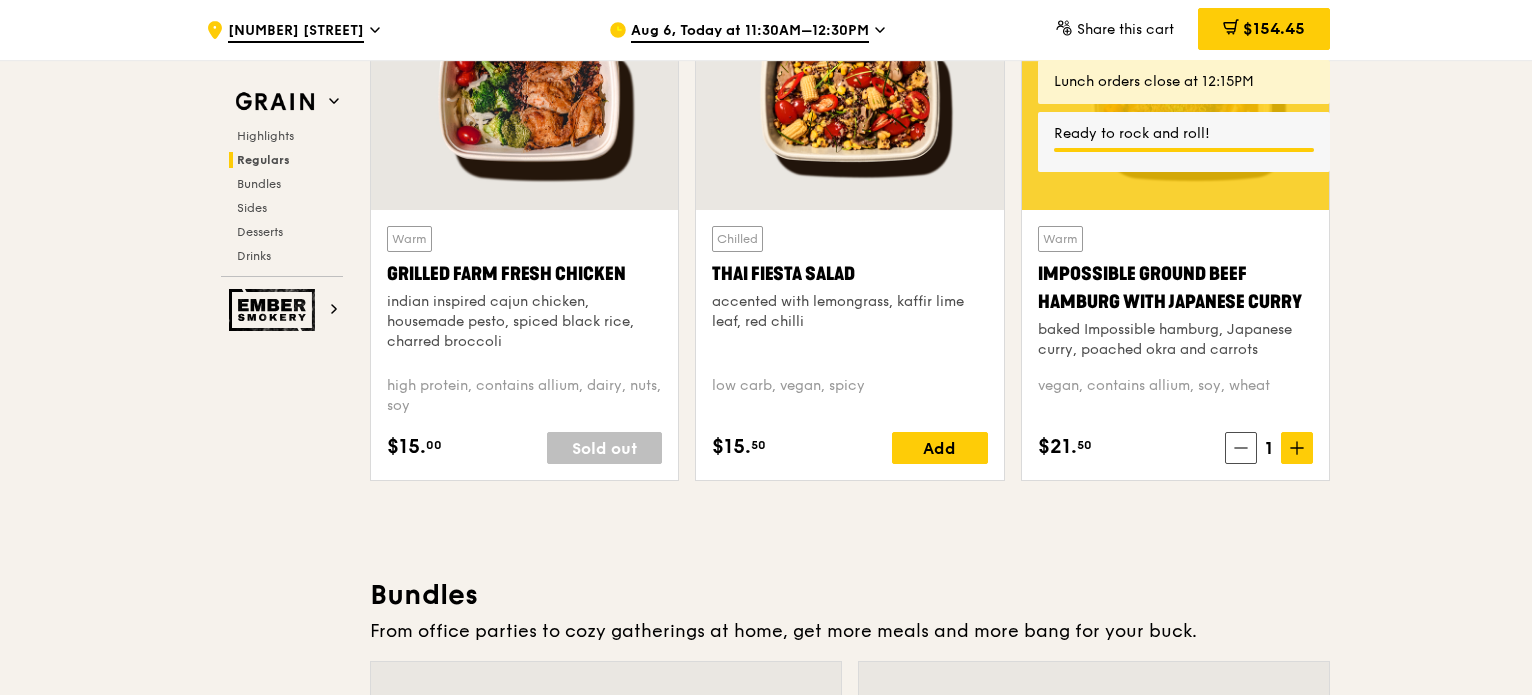 click on "$154.45" at bounding box center (1274, 28) 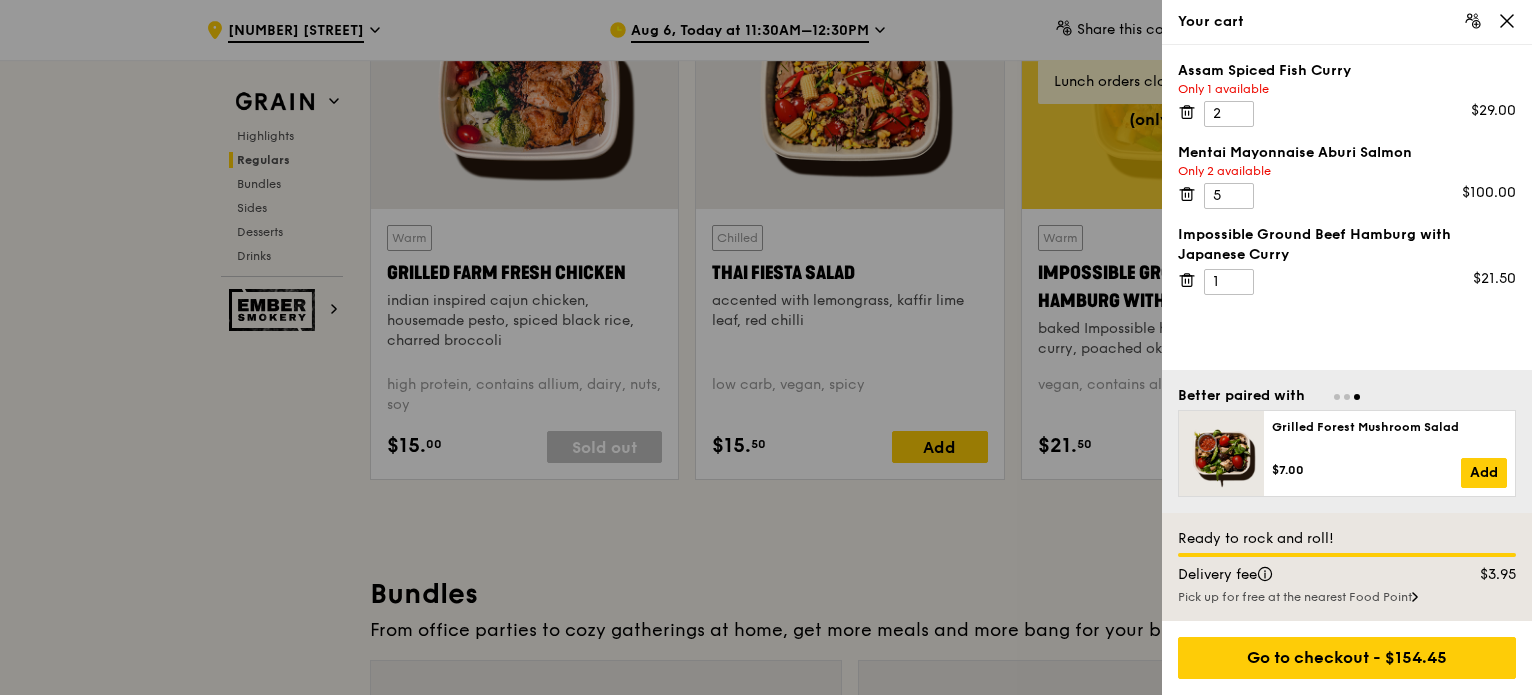 scroll, scrollTop: 2384, scrollLeft: 0, axis: vertical 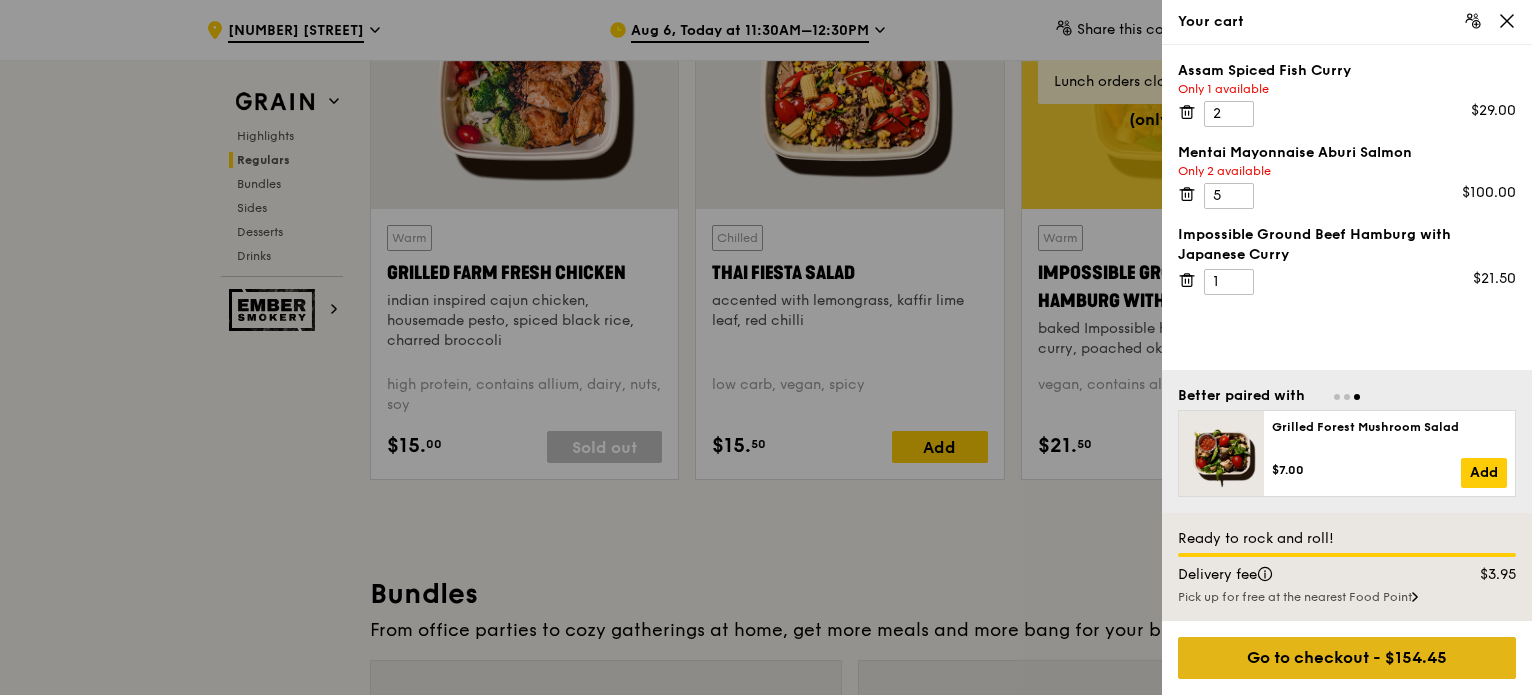 click on "Go to checkout - $154.45" at bounding box center (1347, 658) 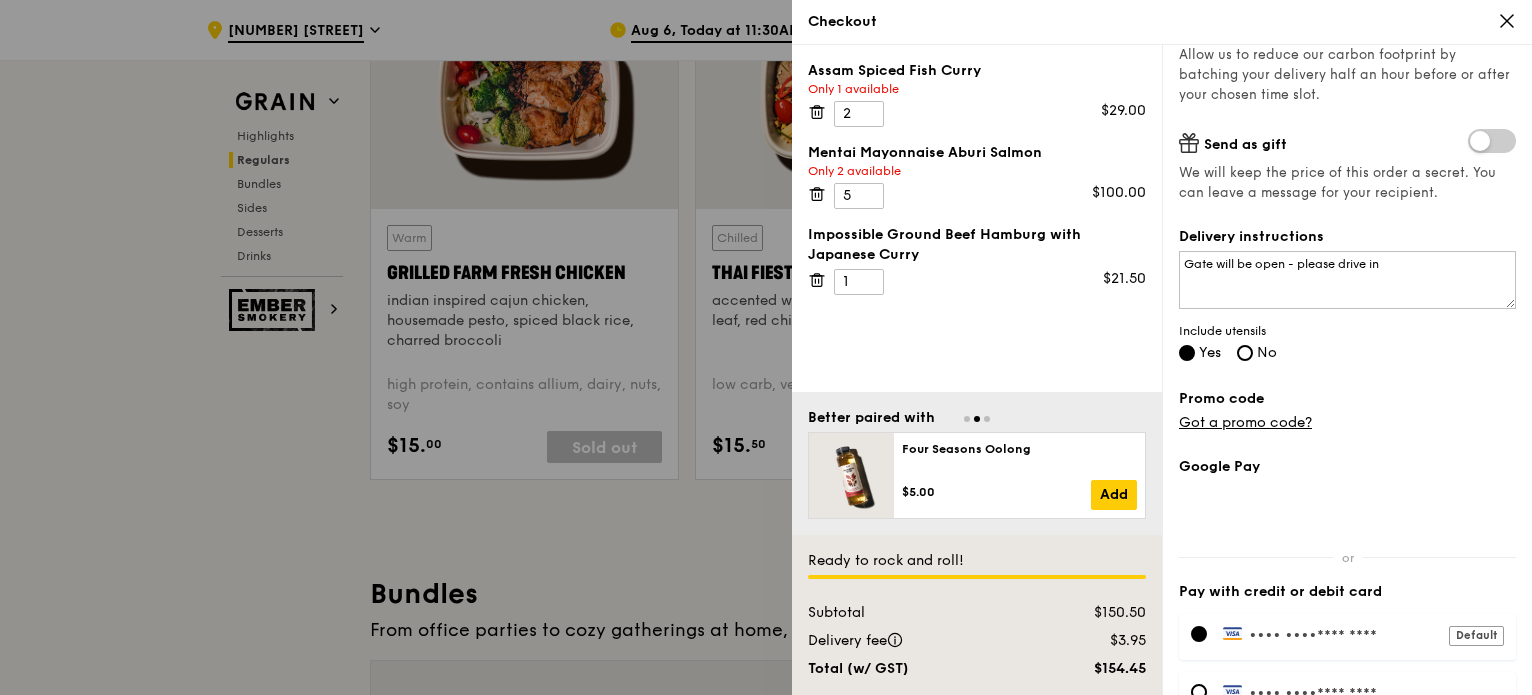 scroll, scrollTop: 572, scrollLeft: 0, axis: vertical 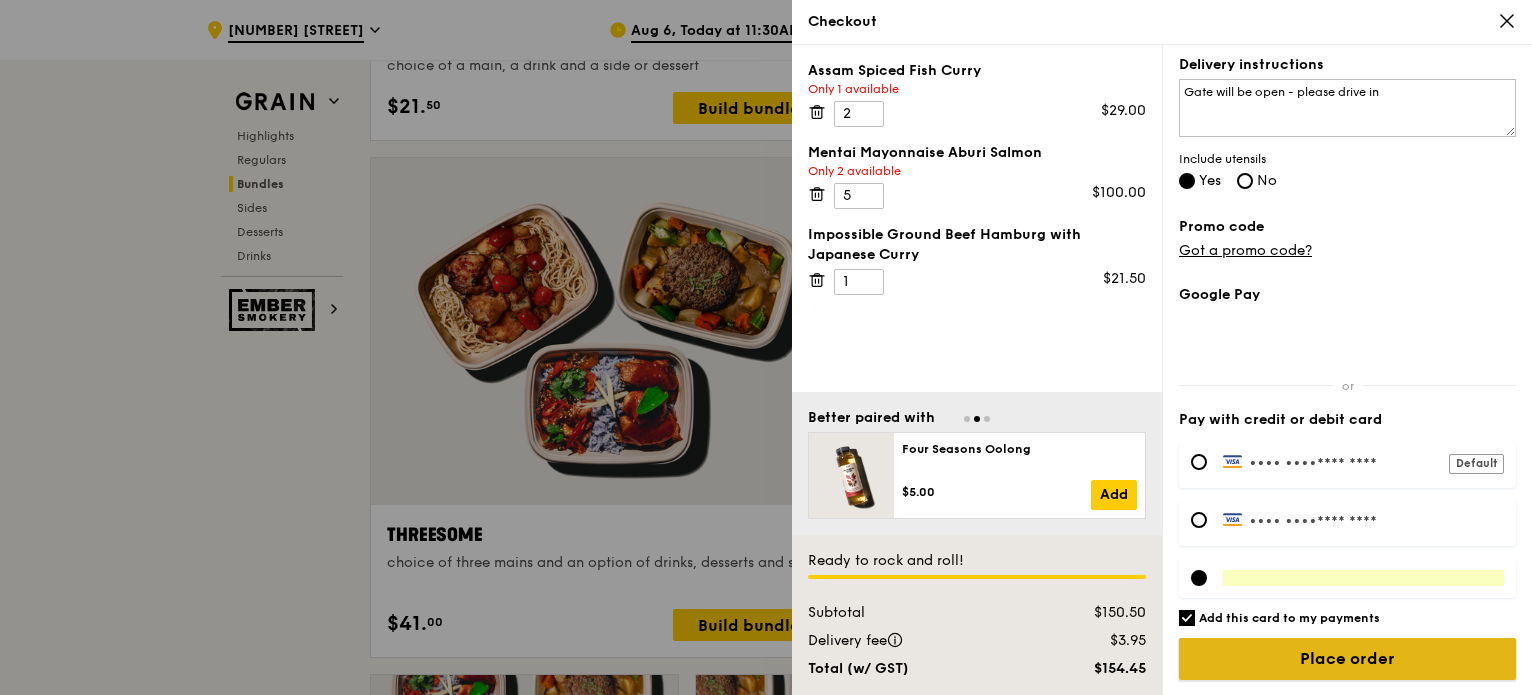 click on "Place order" at bounding box center (1347, 659) 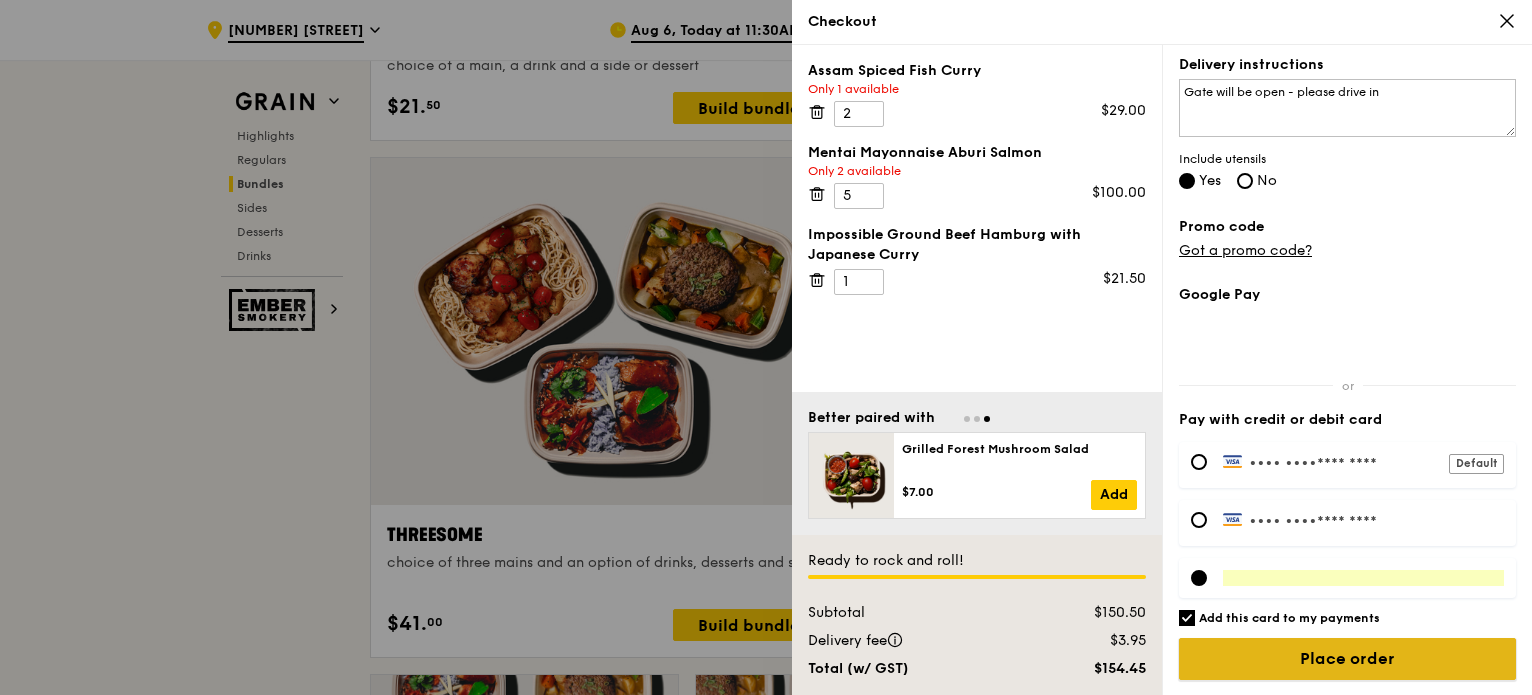 click on "Place order" at bounding box center [1347, 659] 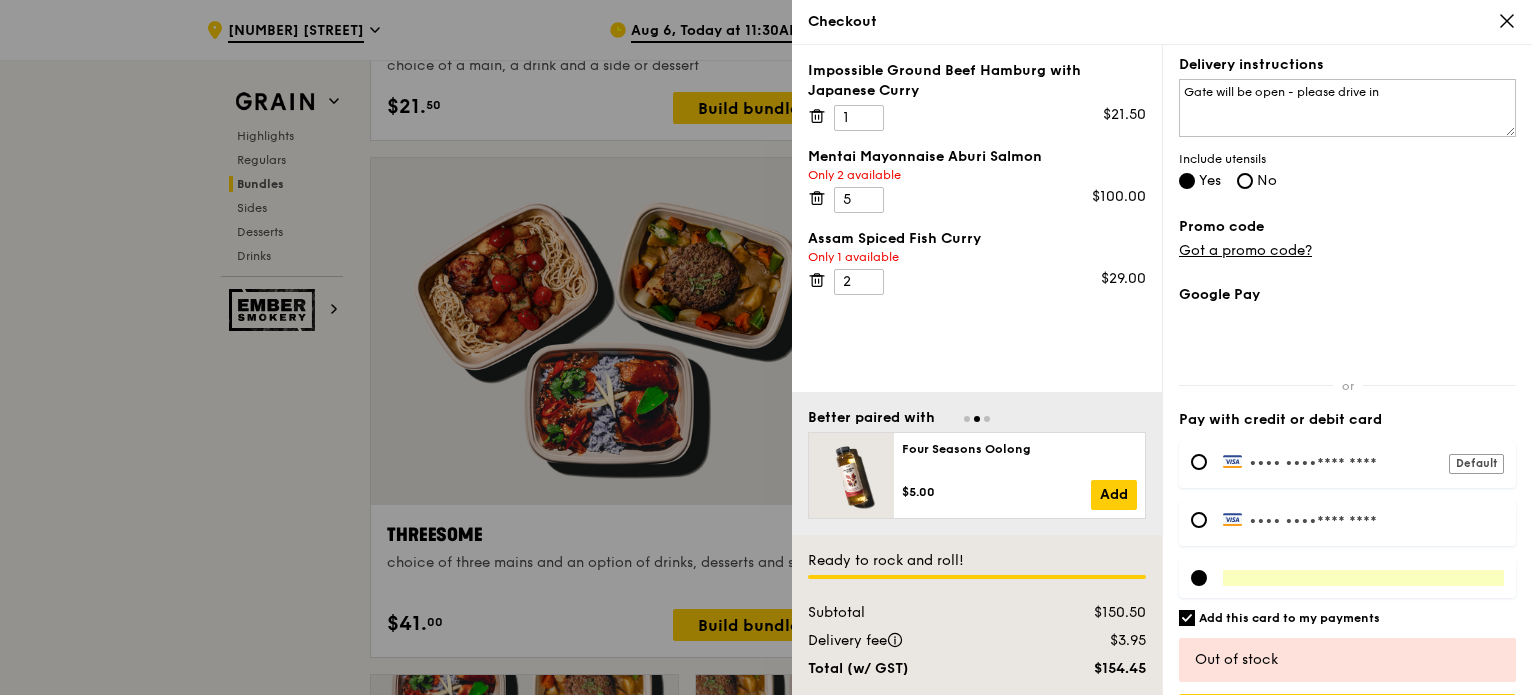 click 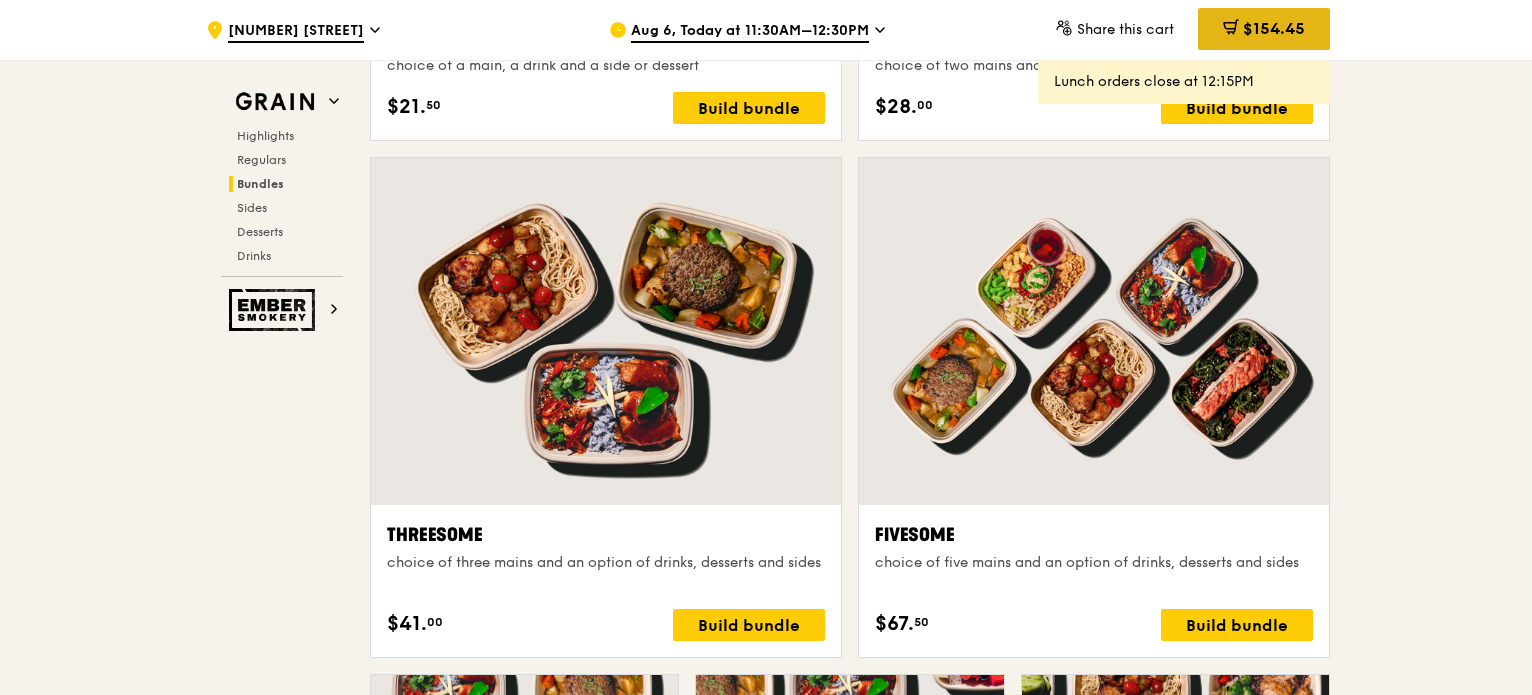 click on "$154.45" at bounding box center (1274, 28) 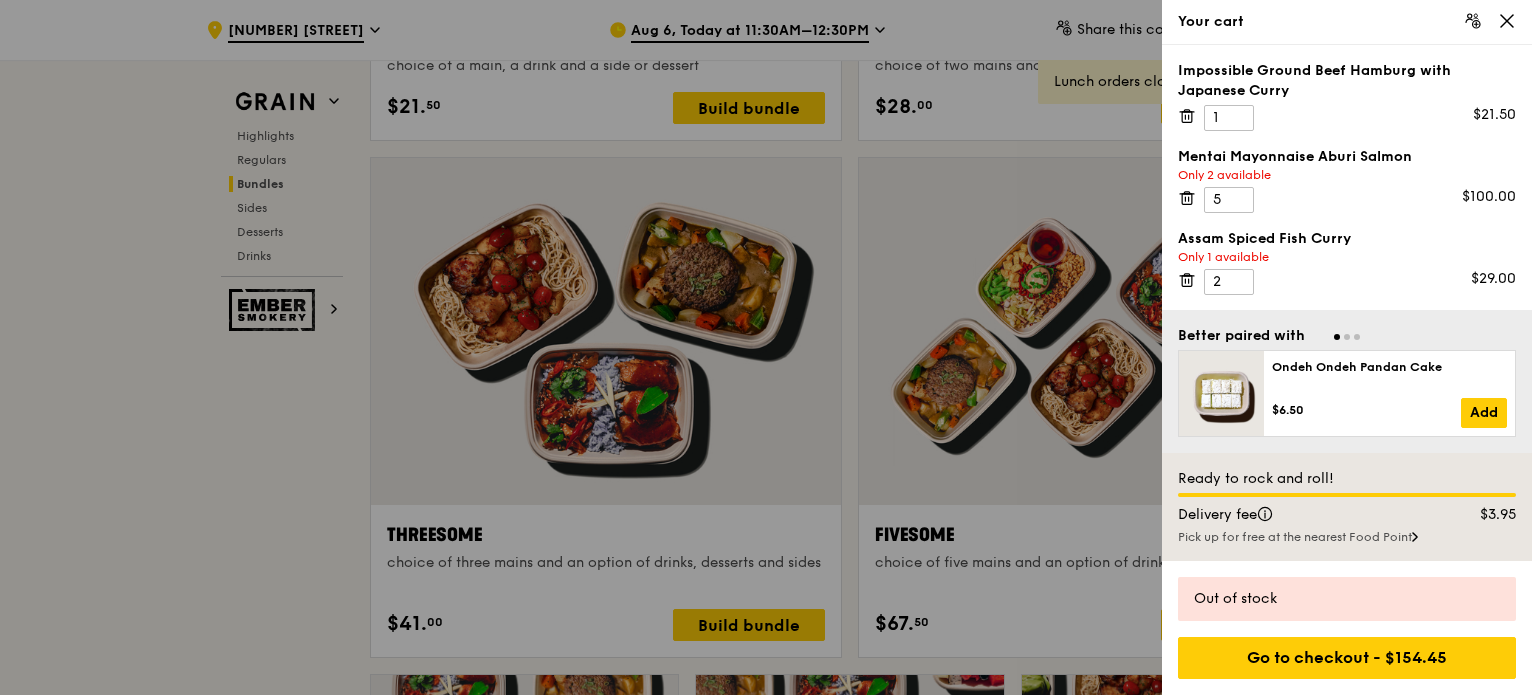 click 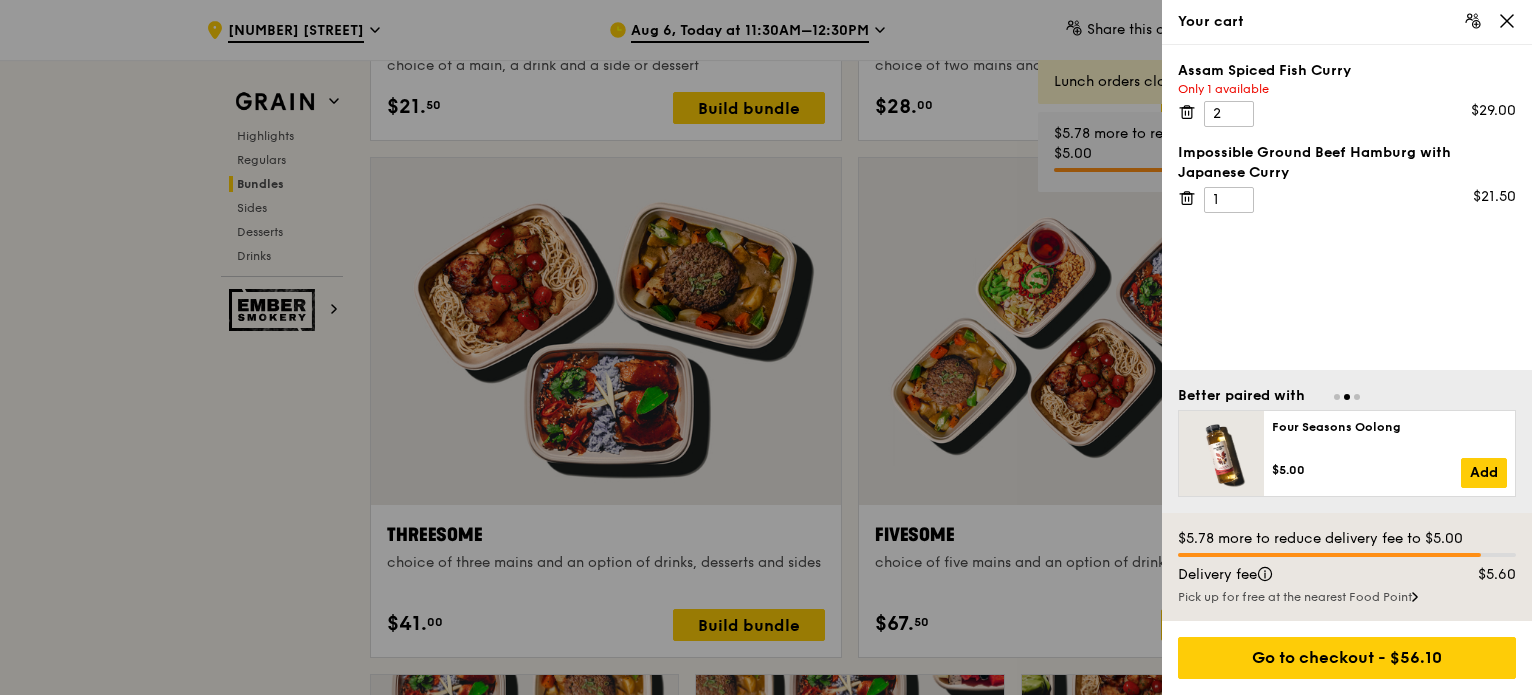 click 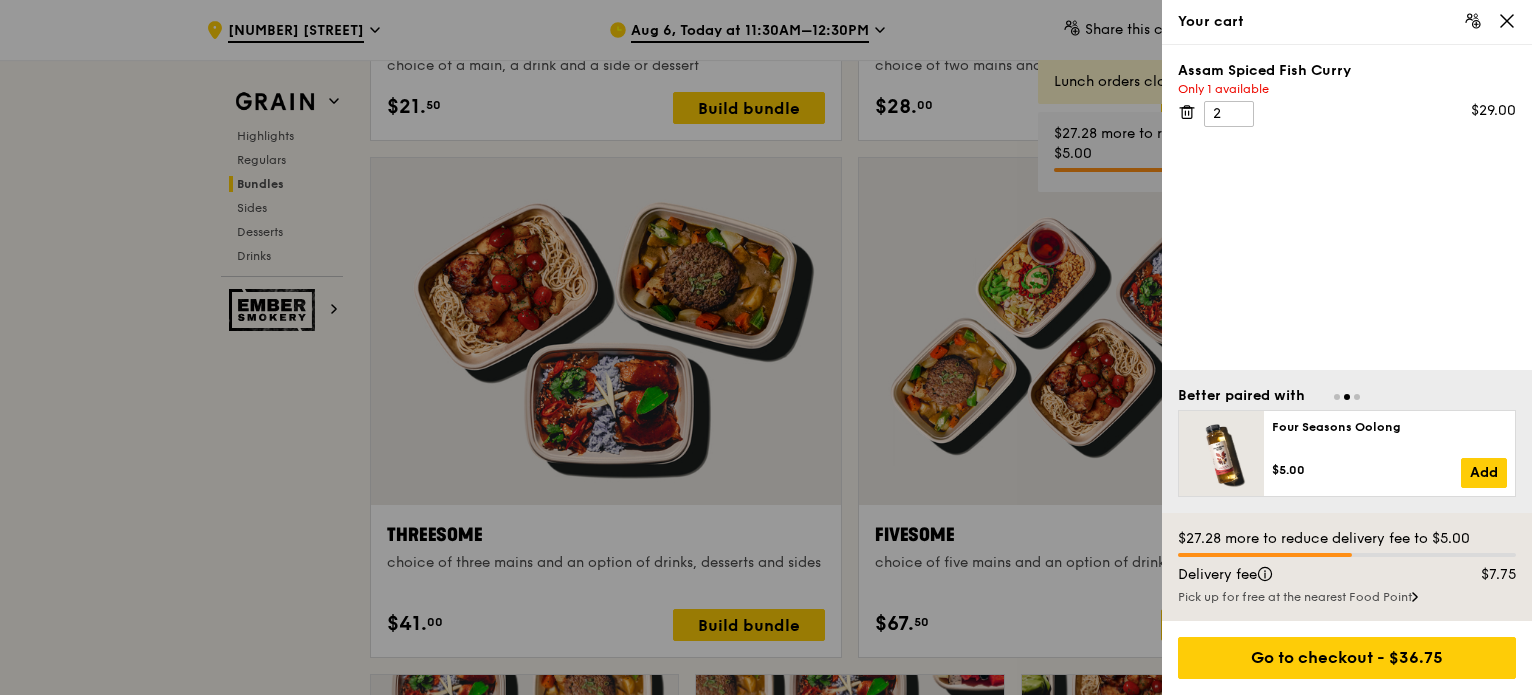 click 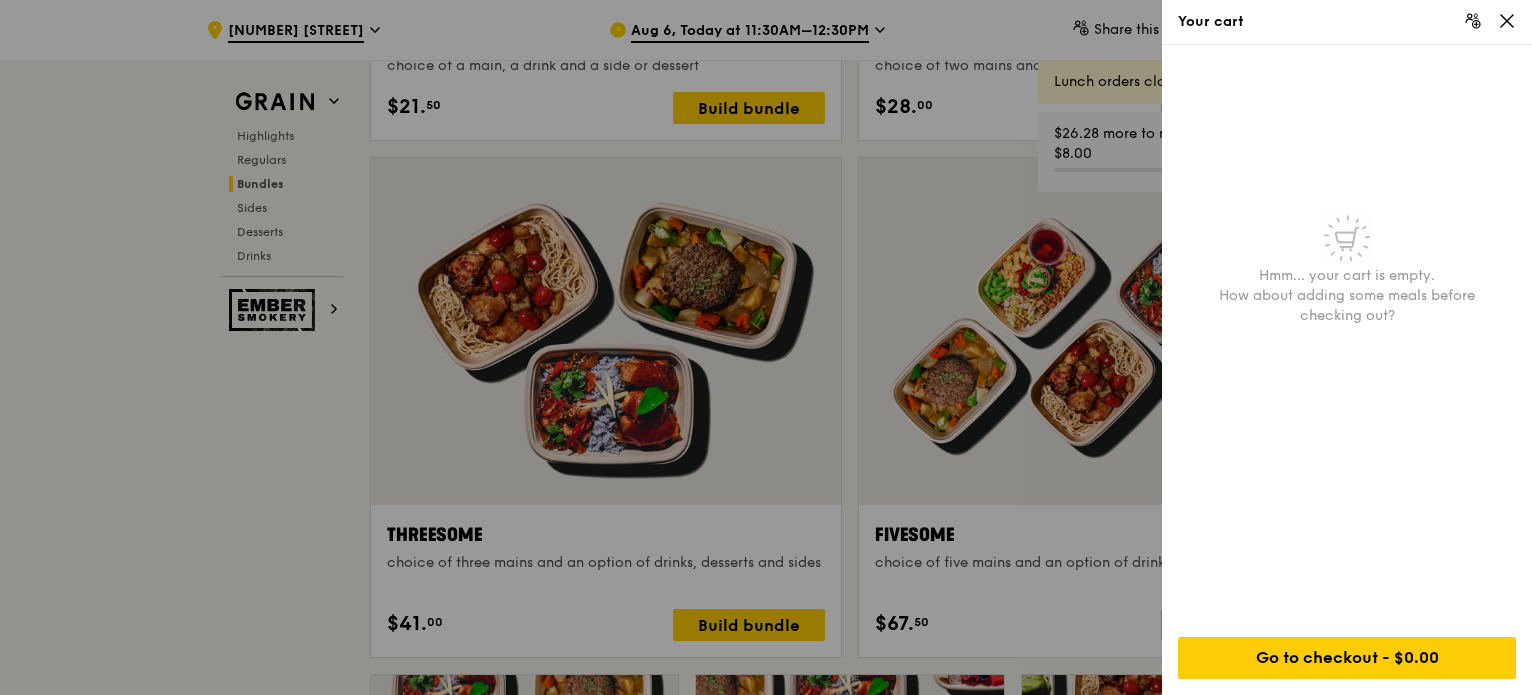 click 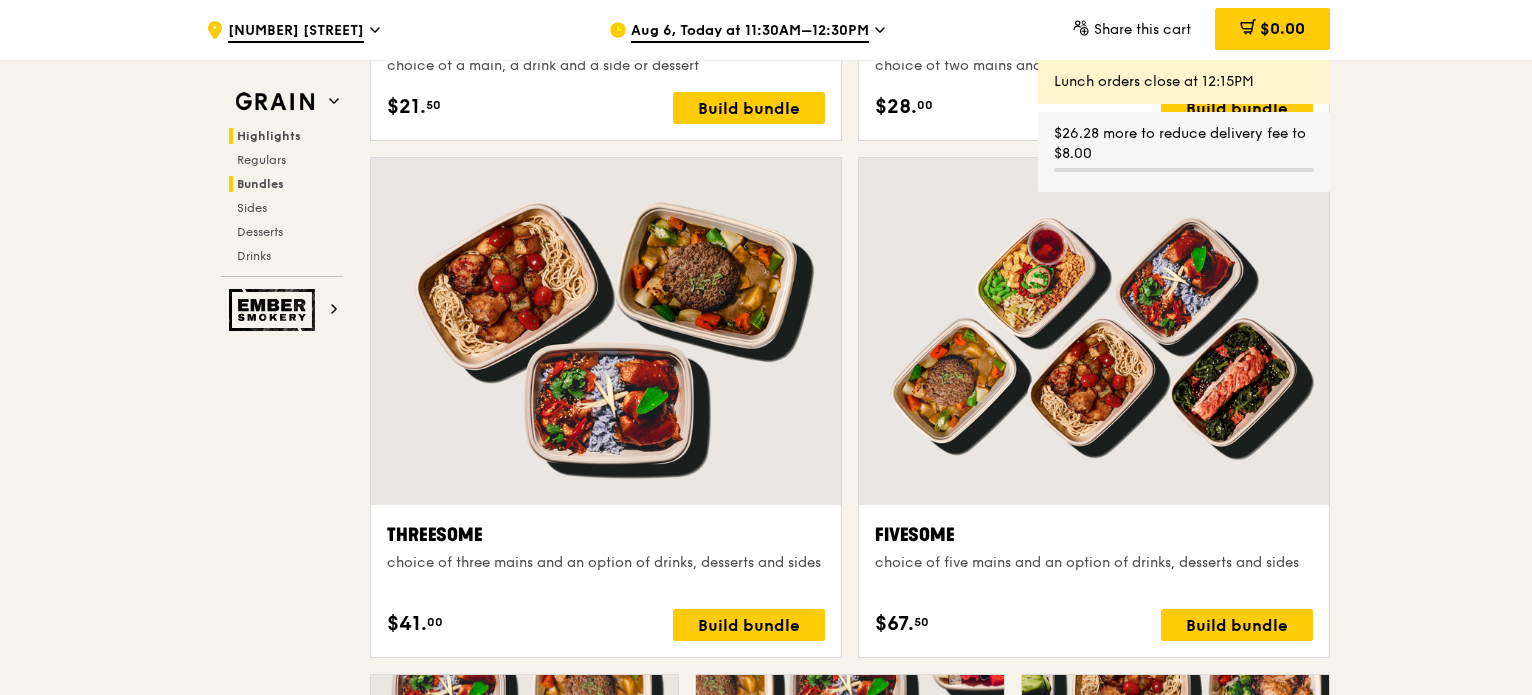 click on "Highlights" at bounding box center (269, 136) 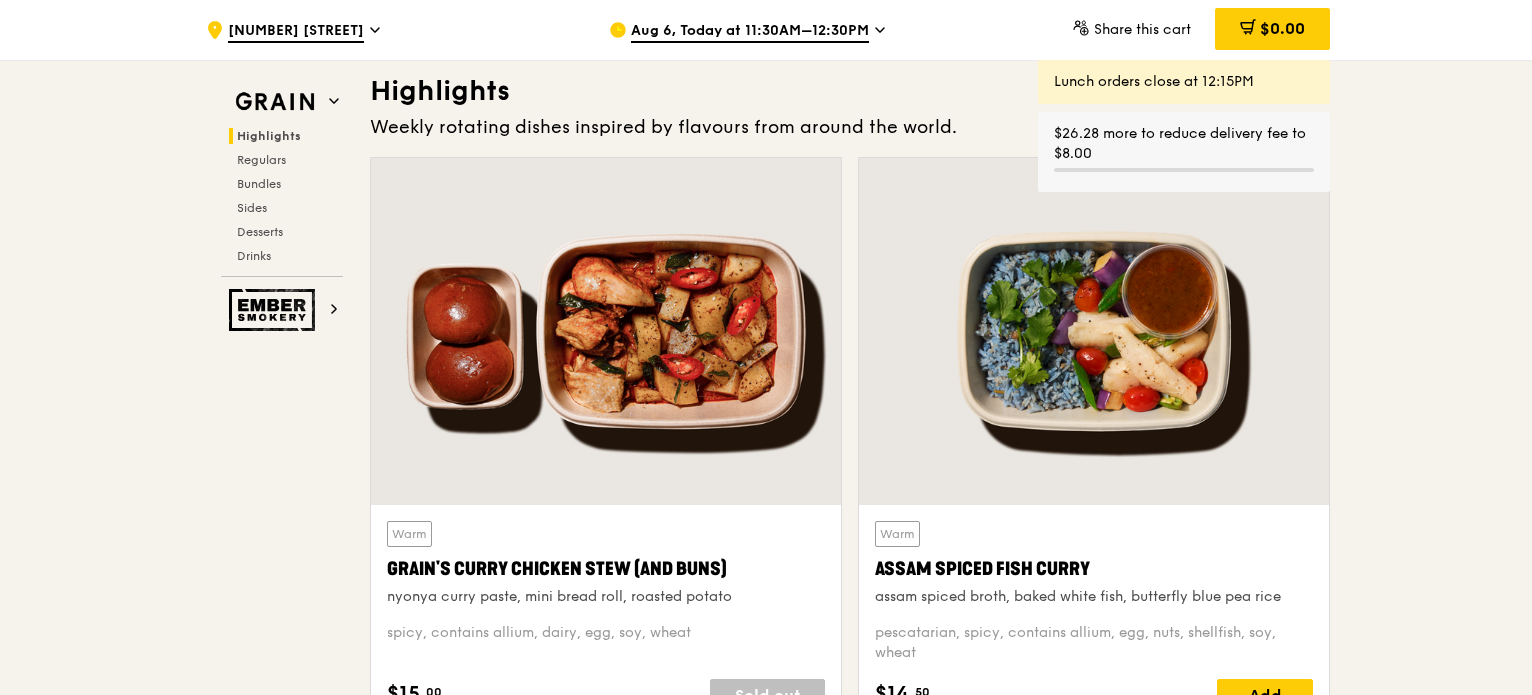 scroll, scrollTop: 564, scrollLeft: 0, axis: vertical 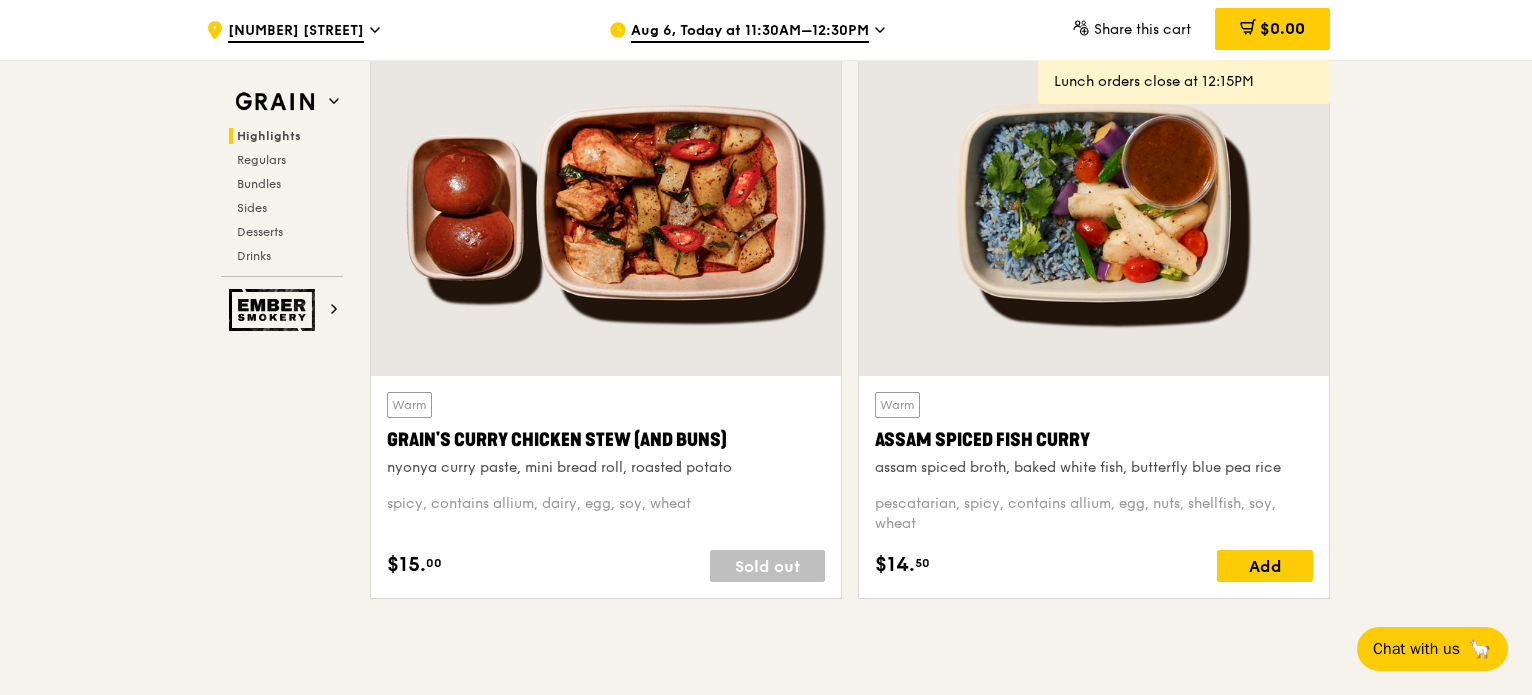 drag, startPoint x: 1273, startPoint y: 557, endPoint x: 1302, endPoint y: 586, distance: 41.01219 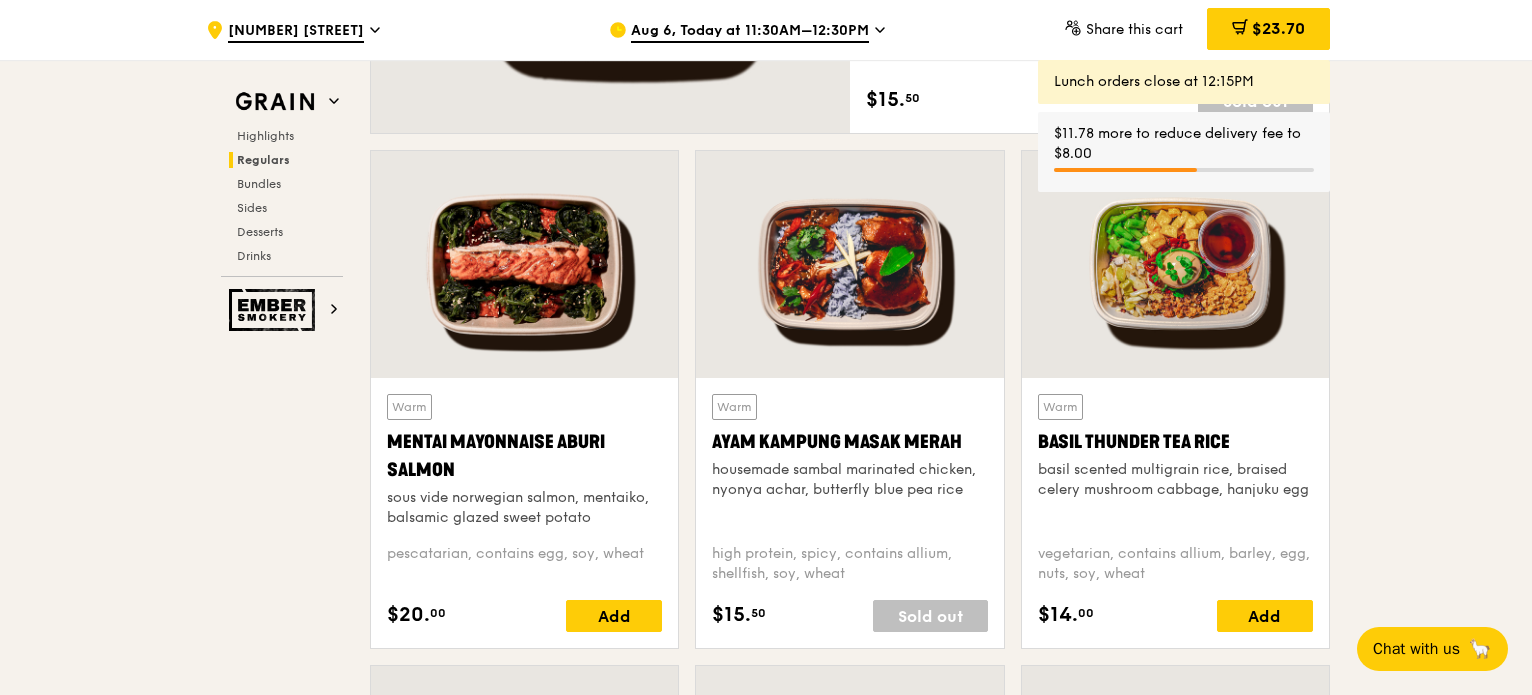 scroll, scrollTop: 1800, scrollLeft: 0, axis: vertical 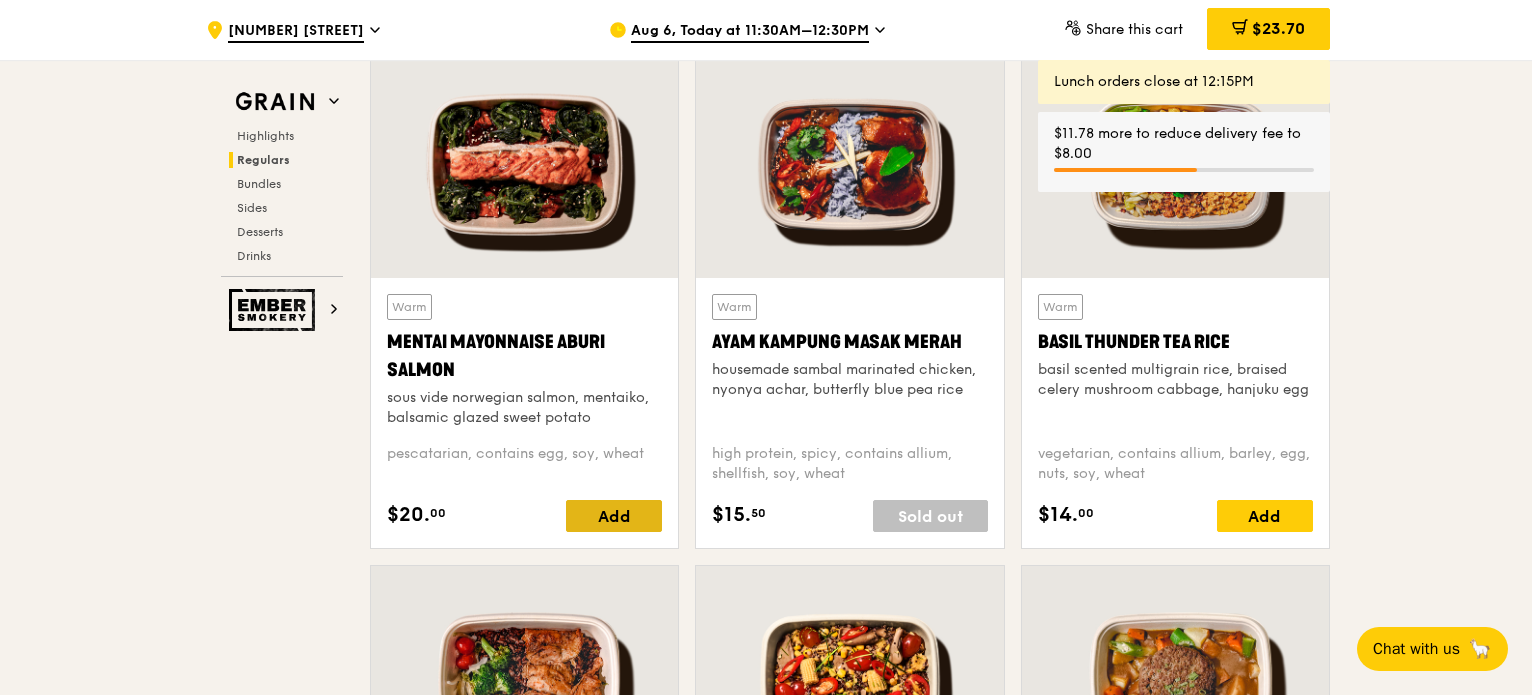 click on "Add" at bounding box center (614, 516) 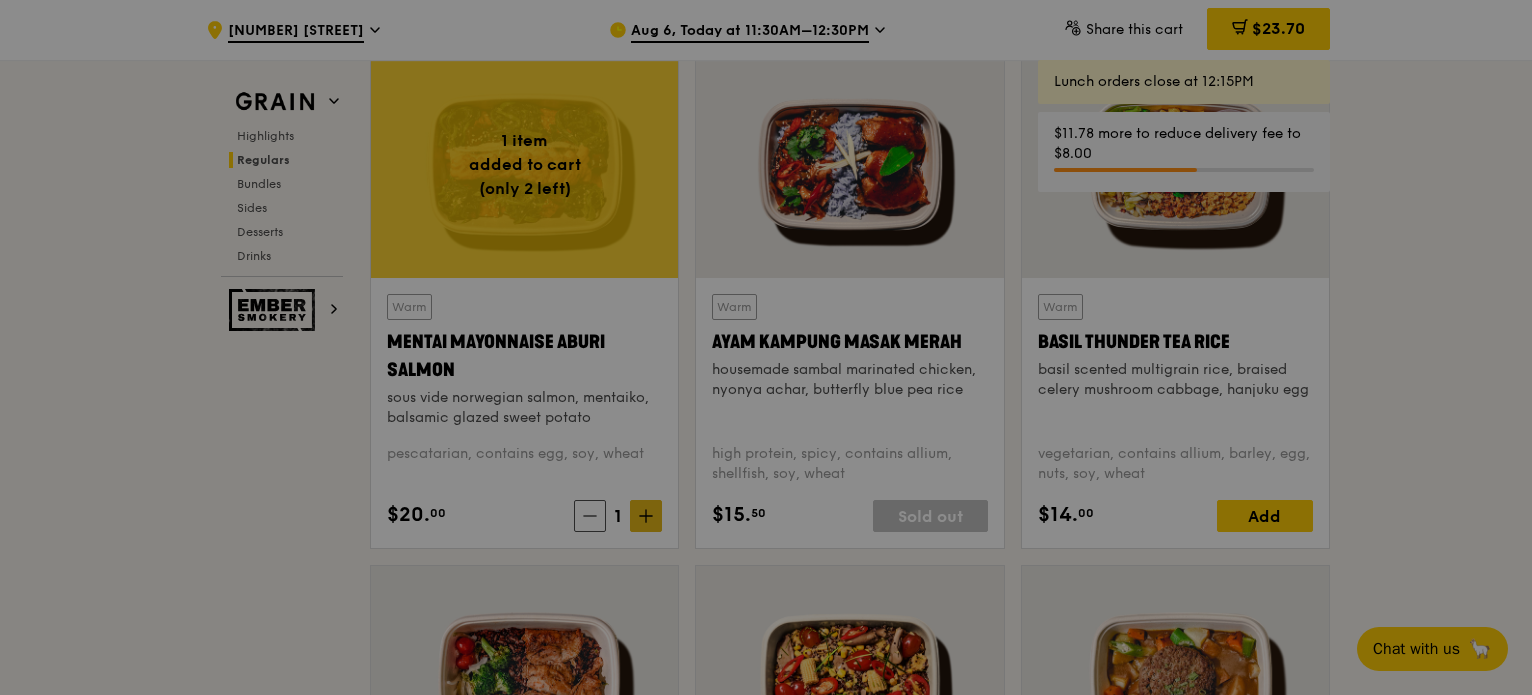 click at bounding box center [766, 347] 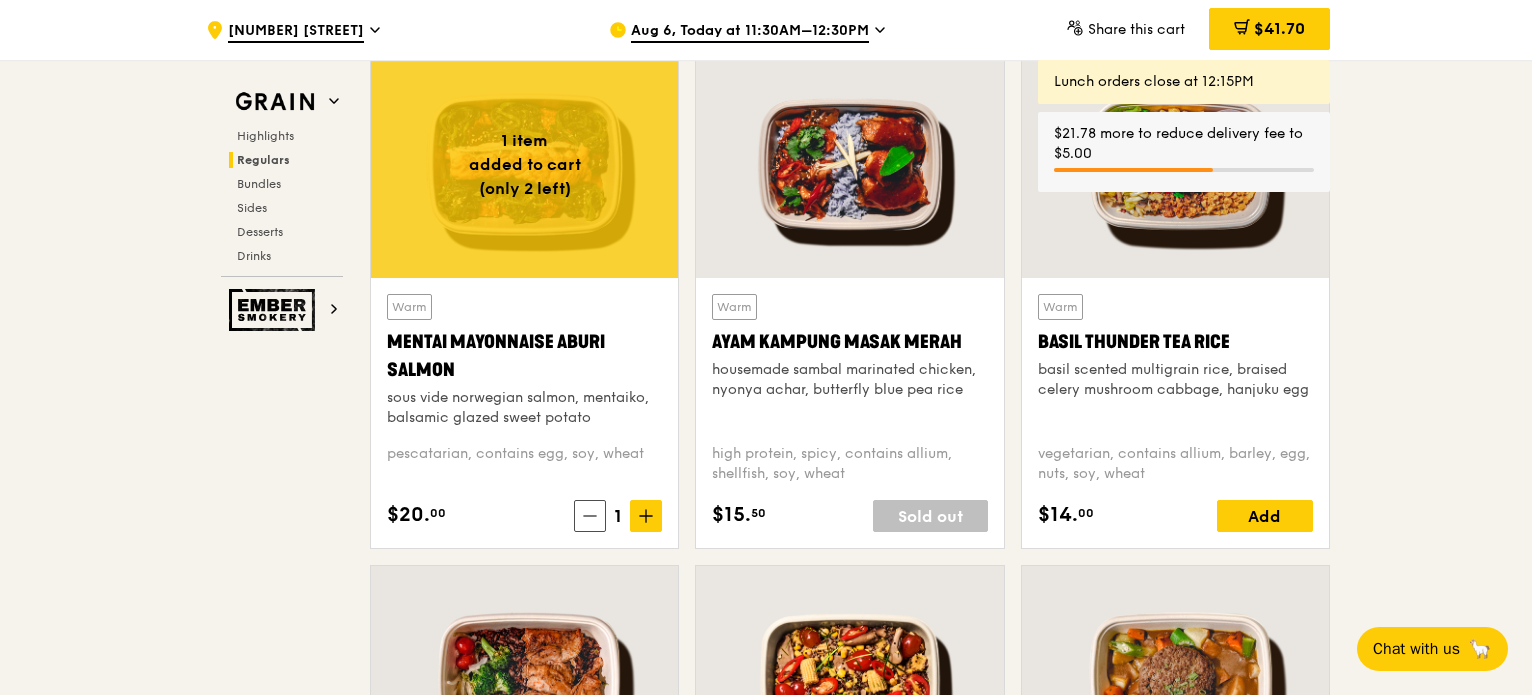 click 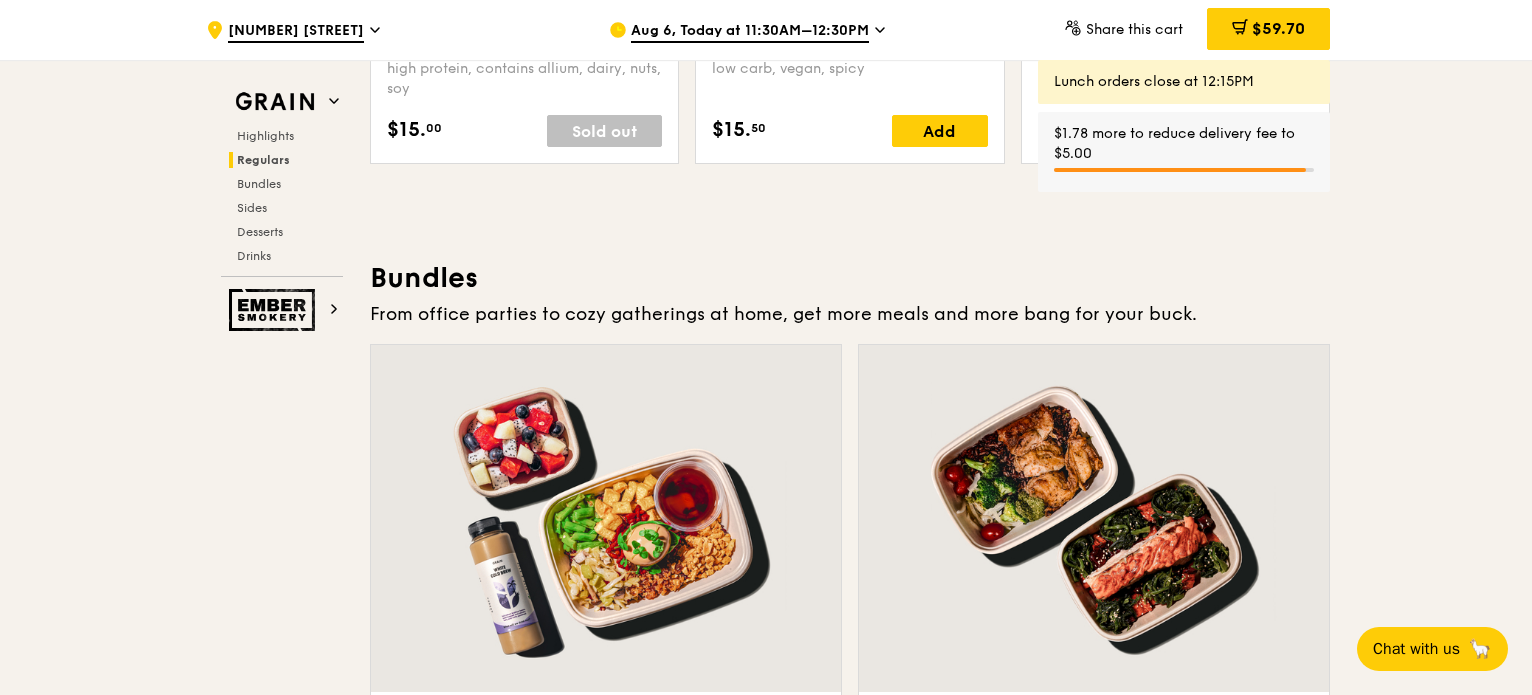 scroll, scrollTop: 2500, scrollLeft: 0, axis: vertical 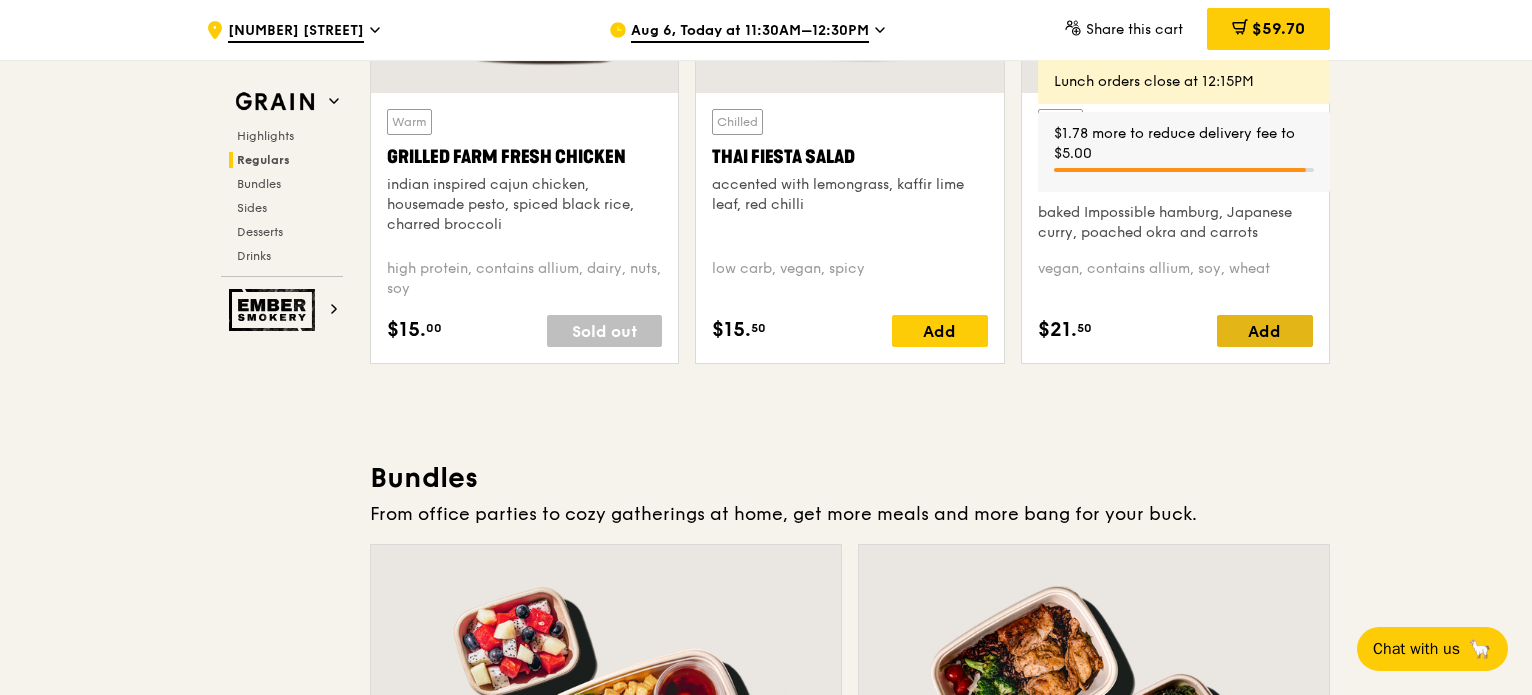 click on "Add" at bounding box center [1265, 331] 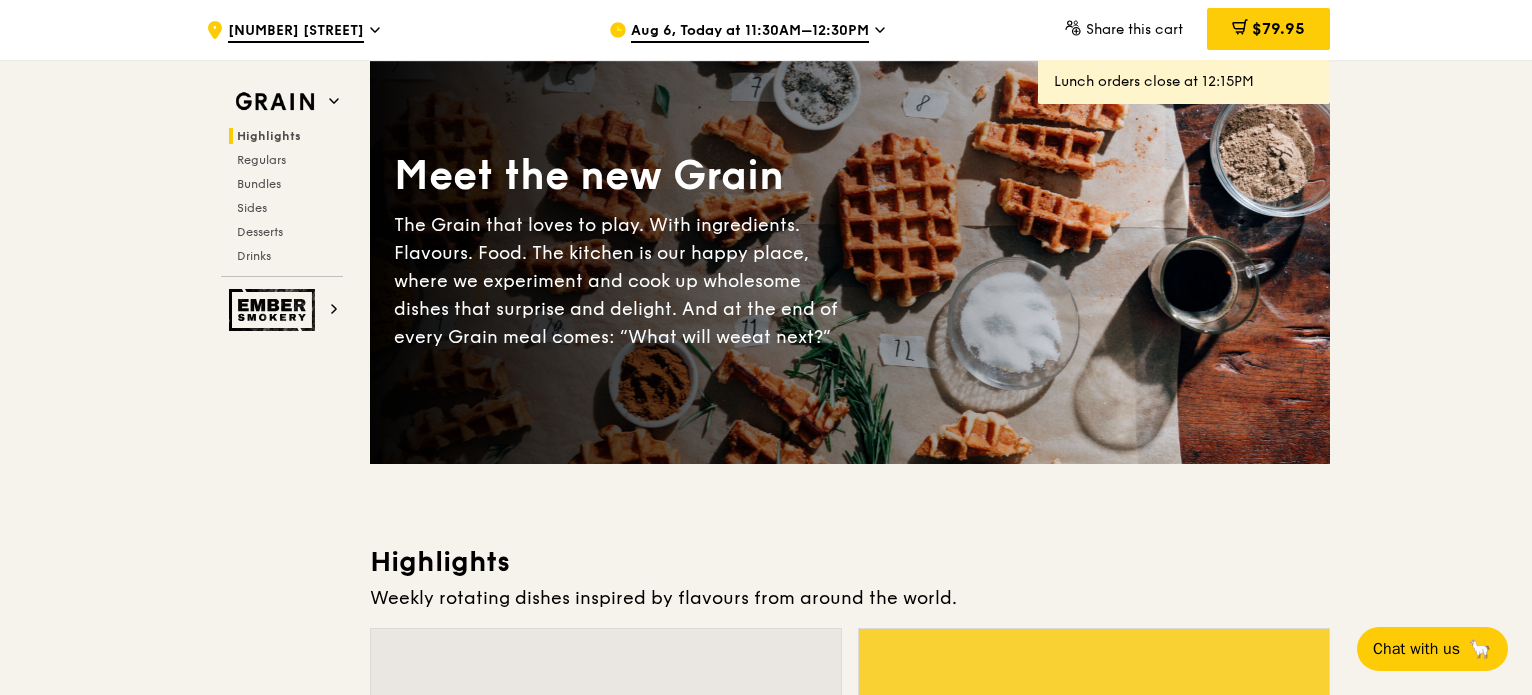 scroll, scrollTop: 0, scrollLeft: 0, axis: both 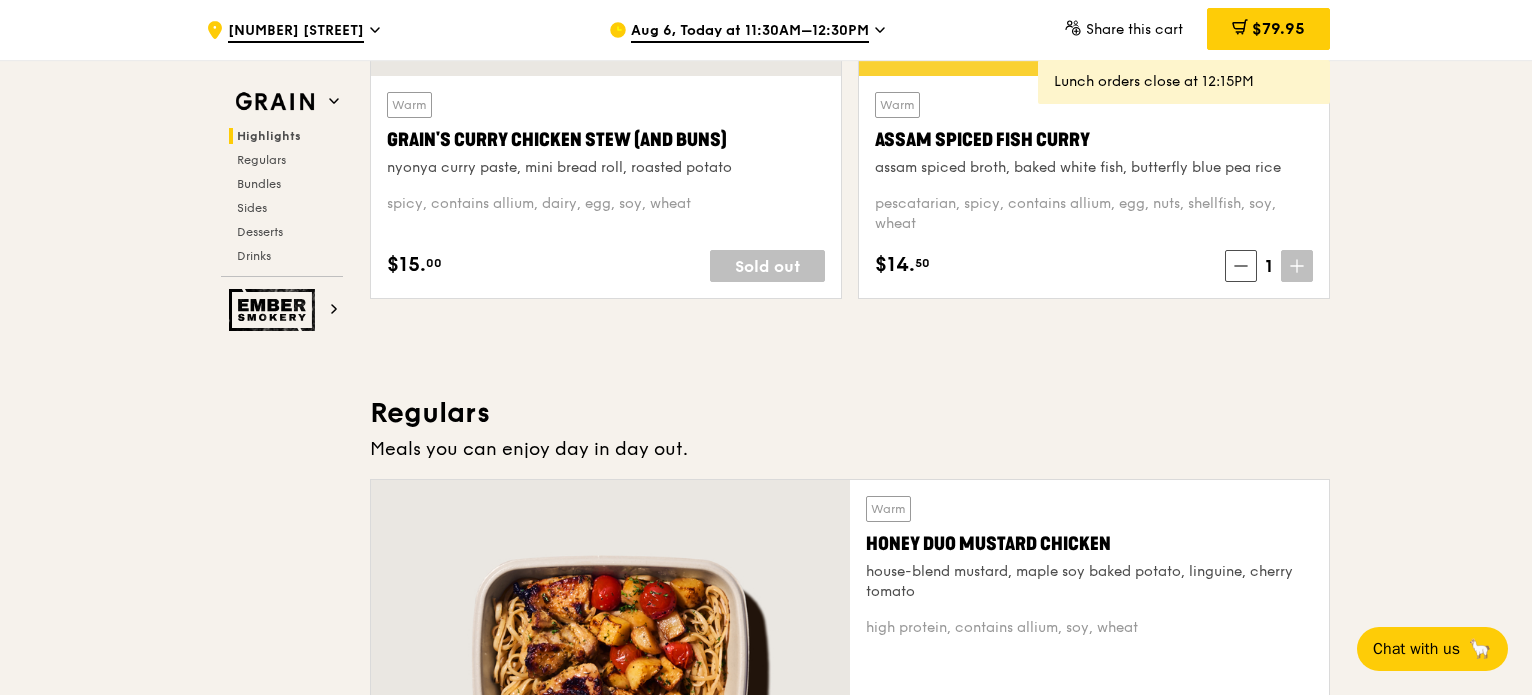 click 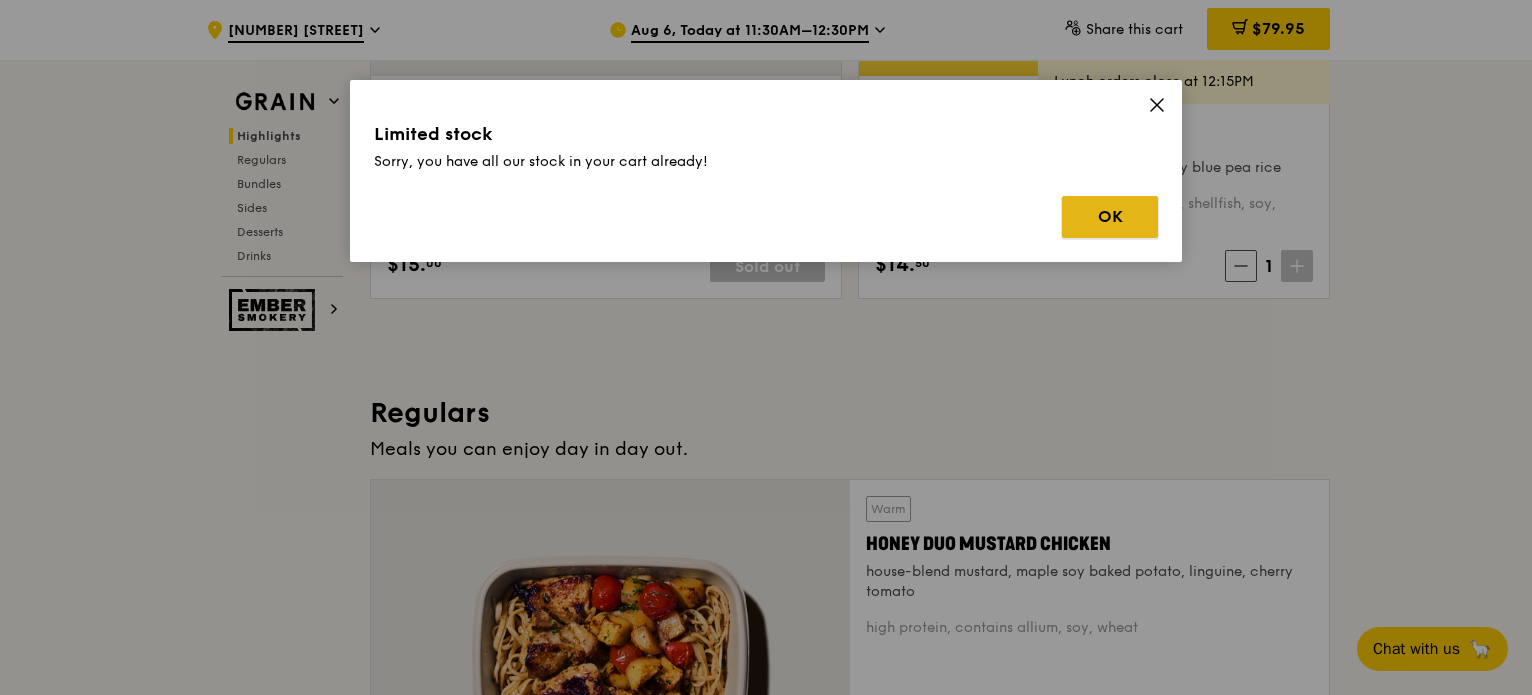 click on "OK" at bounding box center (1110, 217) 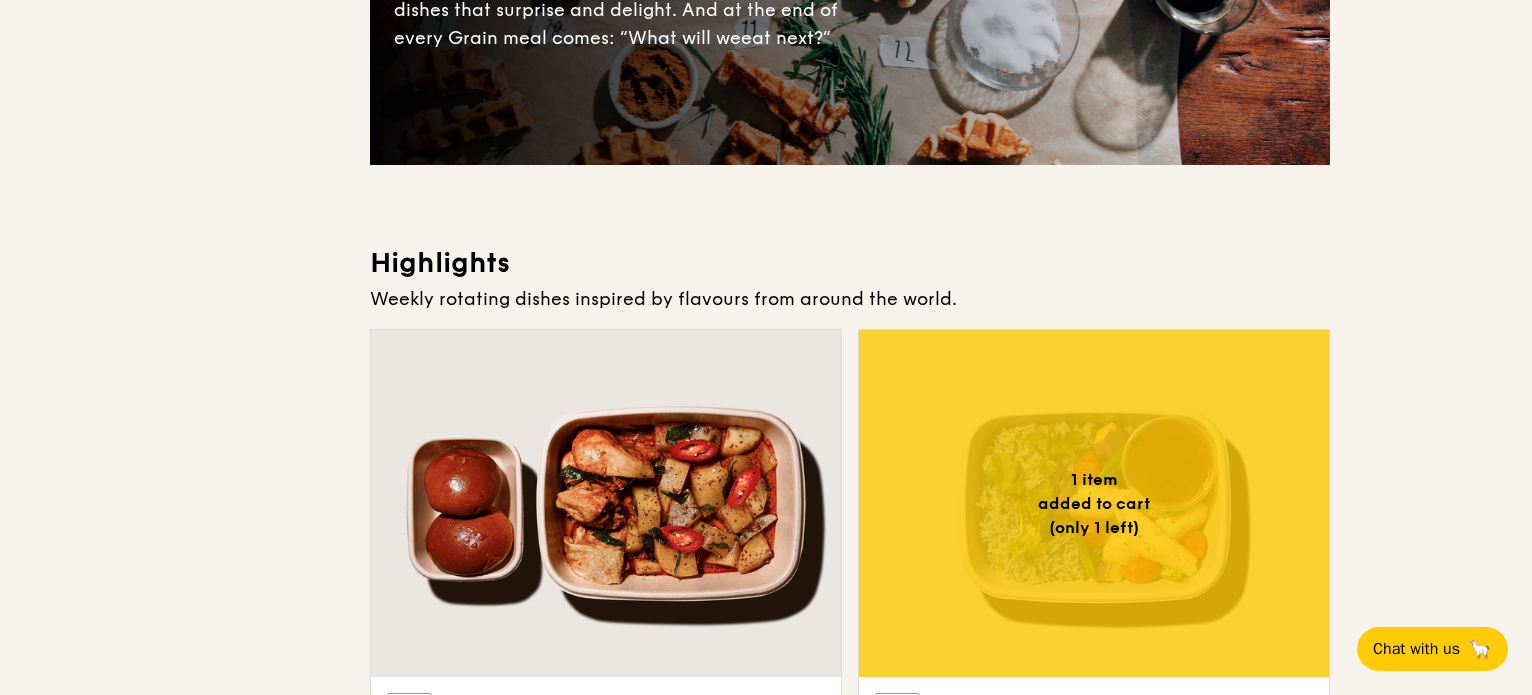 scroll, scrollTop: 0, scrollLeft: 0, axis: both 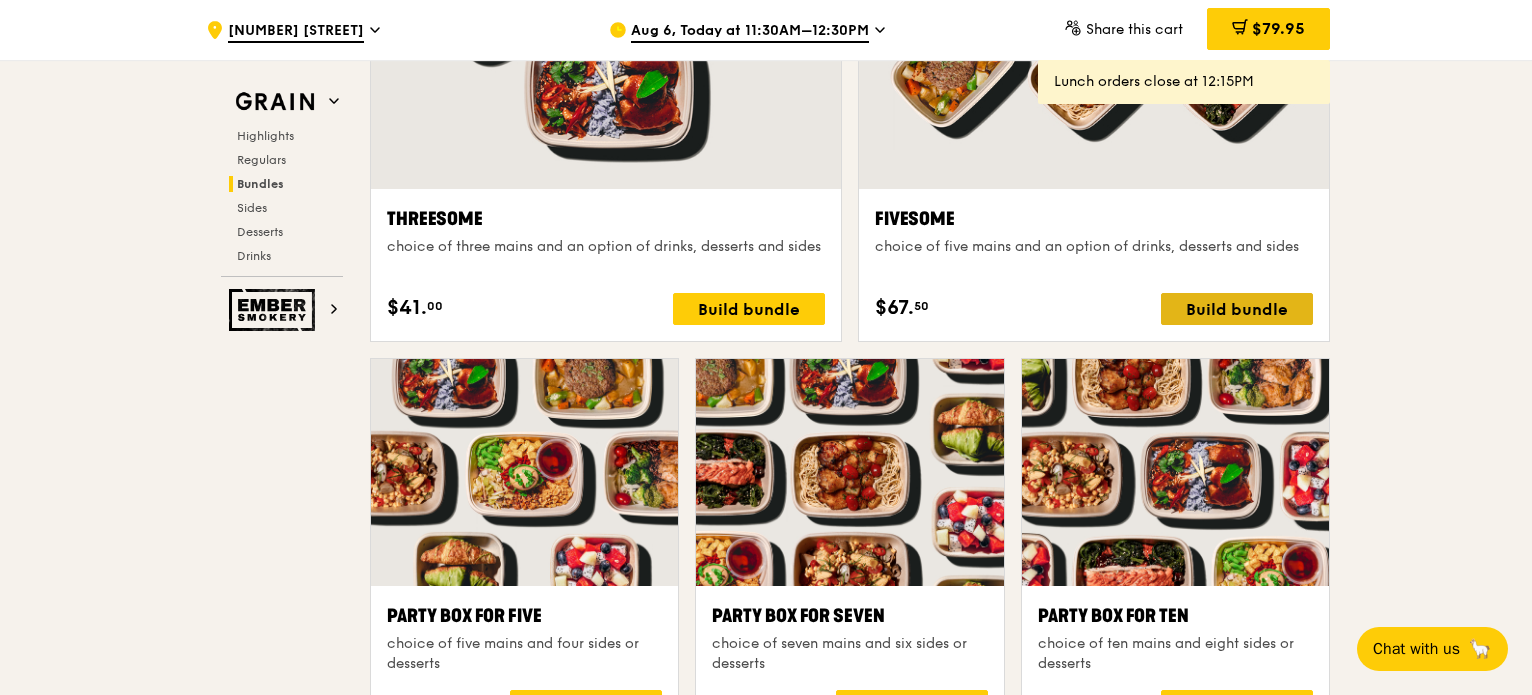 click on "Build bundle" at bounding box center [1237, 309] 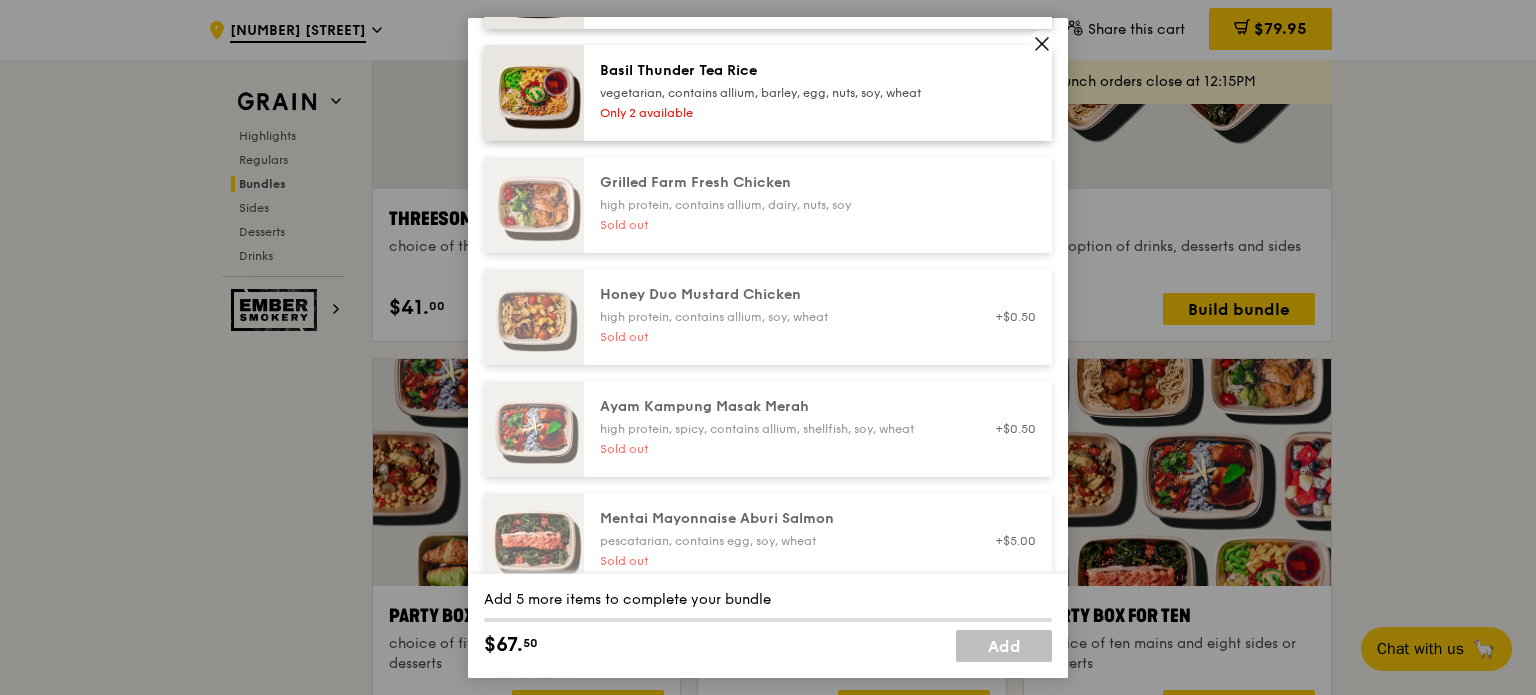 scroll, scrollTop: 900, scrollLeft: 0, axis: vertical 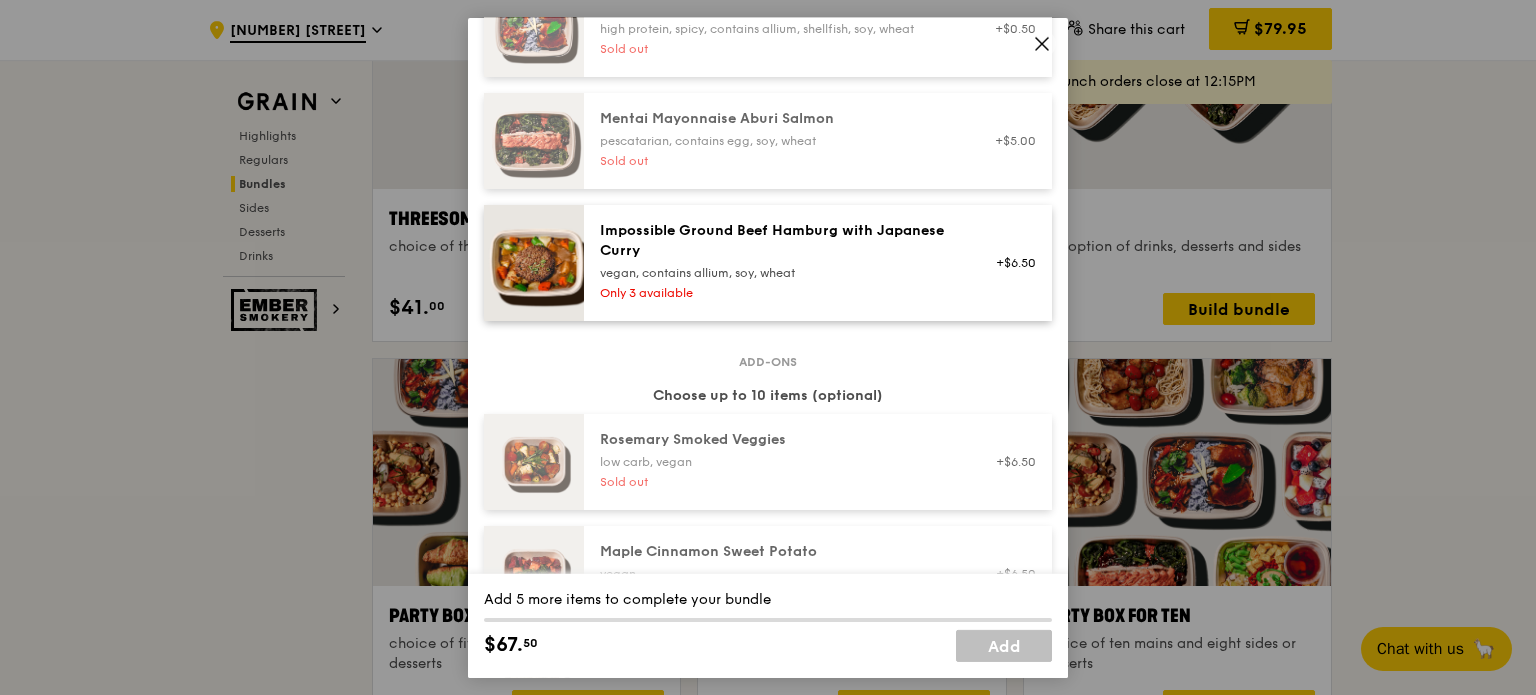 click 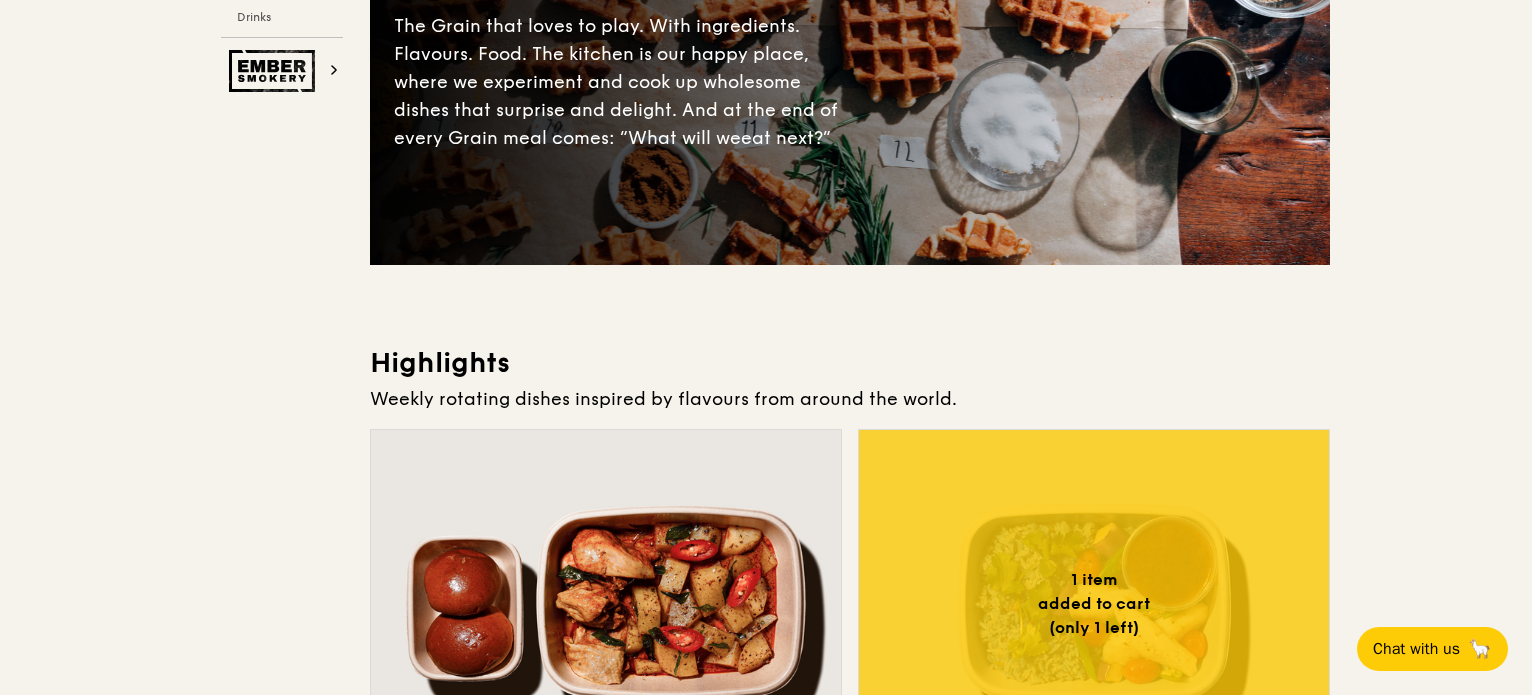 scroll, scrollTop: 0, scrollLeft: 0, axis: both 